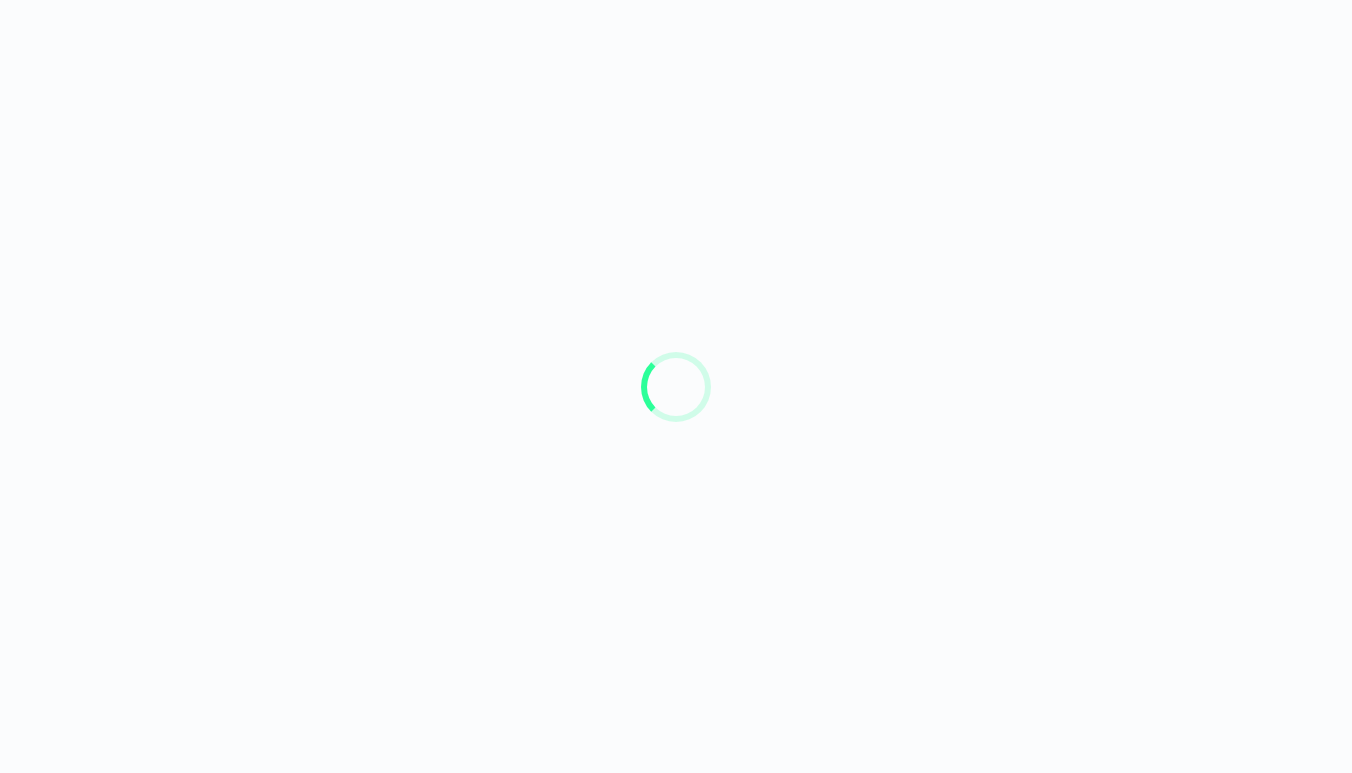 scroll, scrollTop: 0, scrollLeft: 0, axis: both 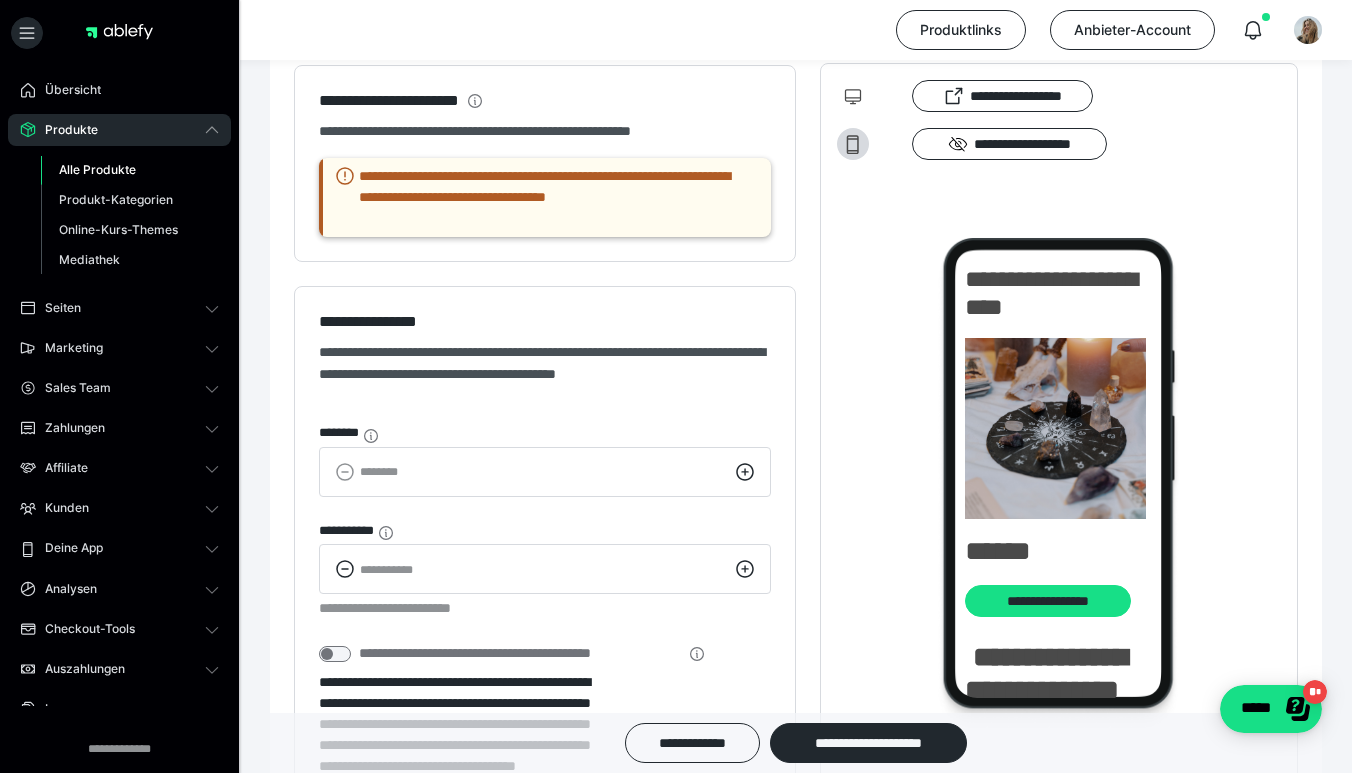 click 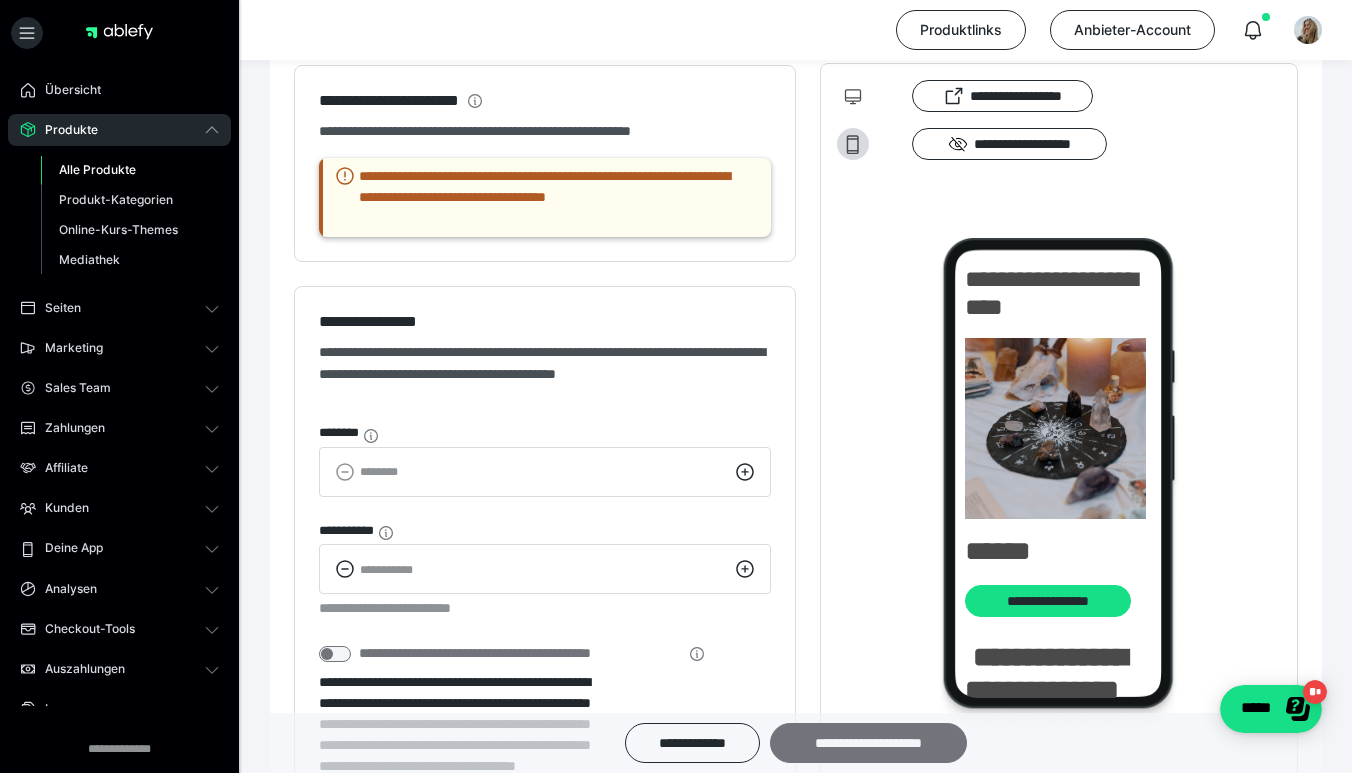 click on "**********" at bounding box center [868, 743] 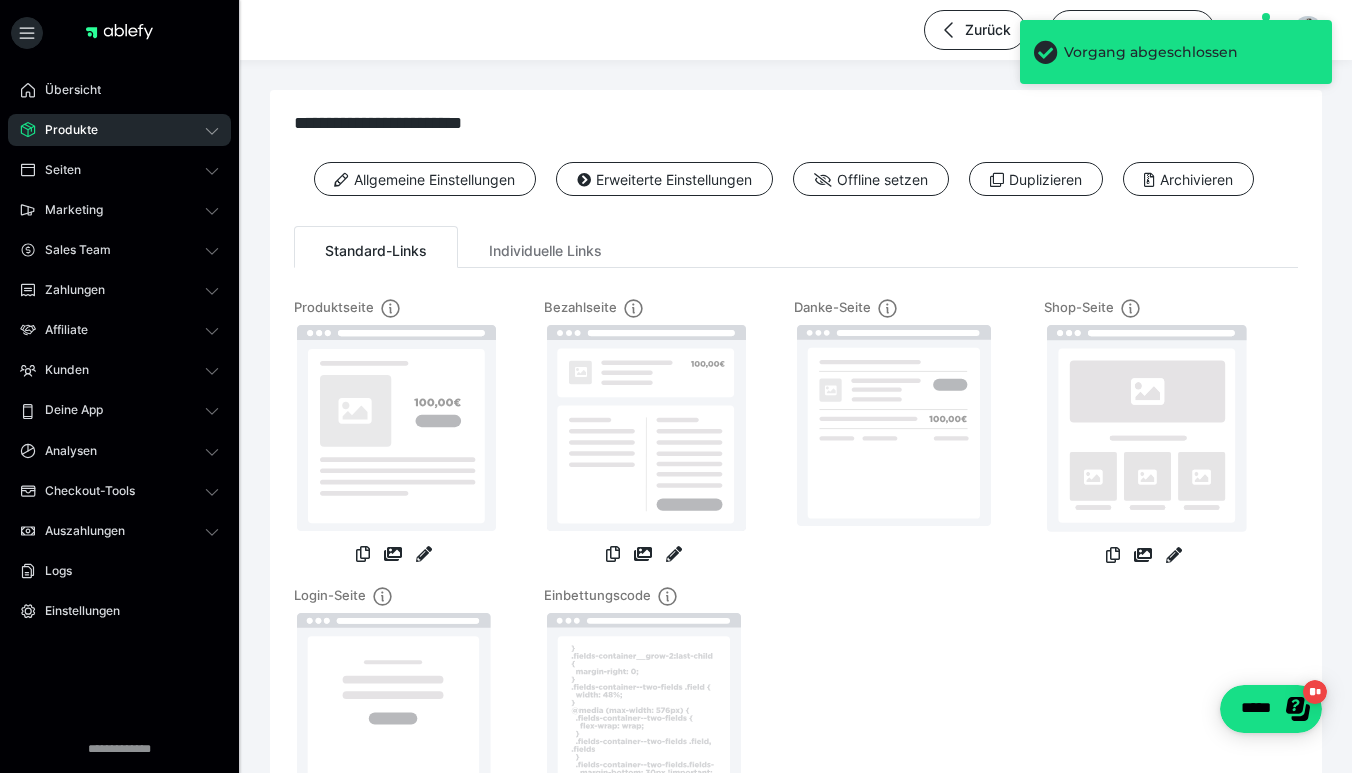 click on "Produkte" at bounding box center [119, 130] 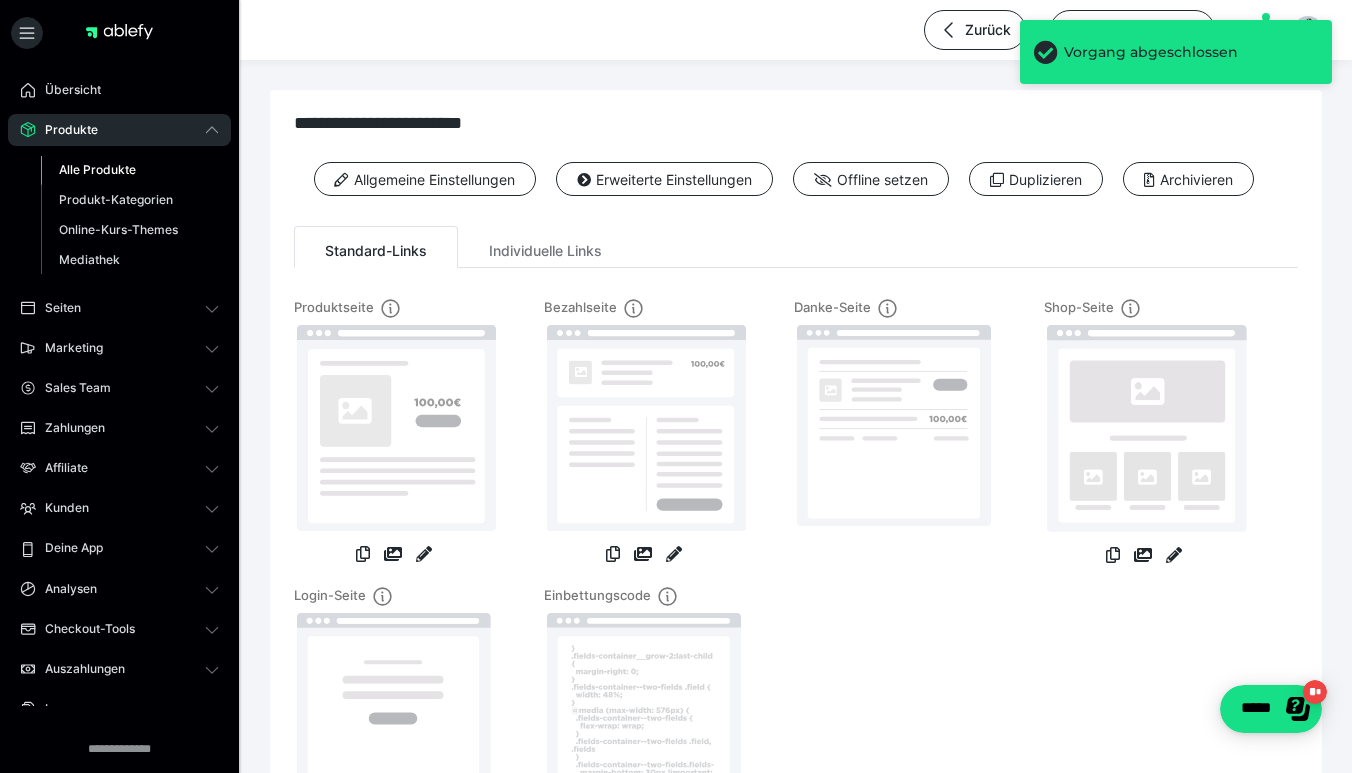 click on "Alle Produkte" at bounding box center [97, 169] 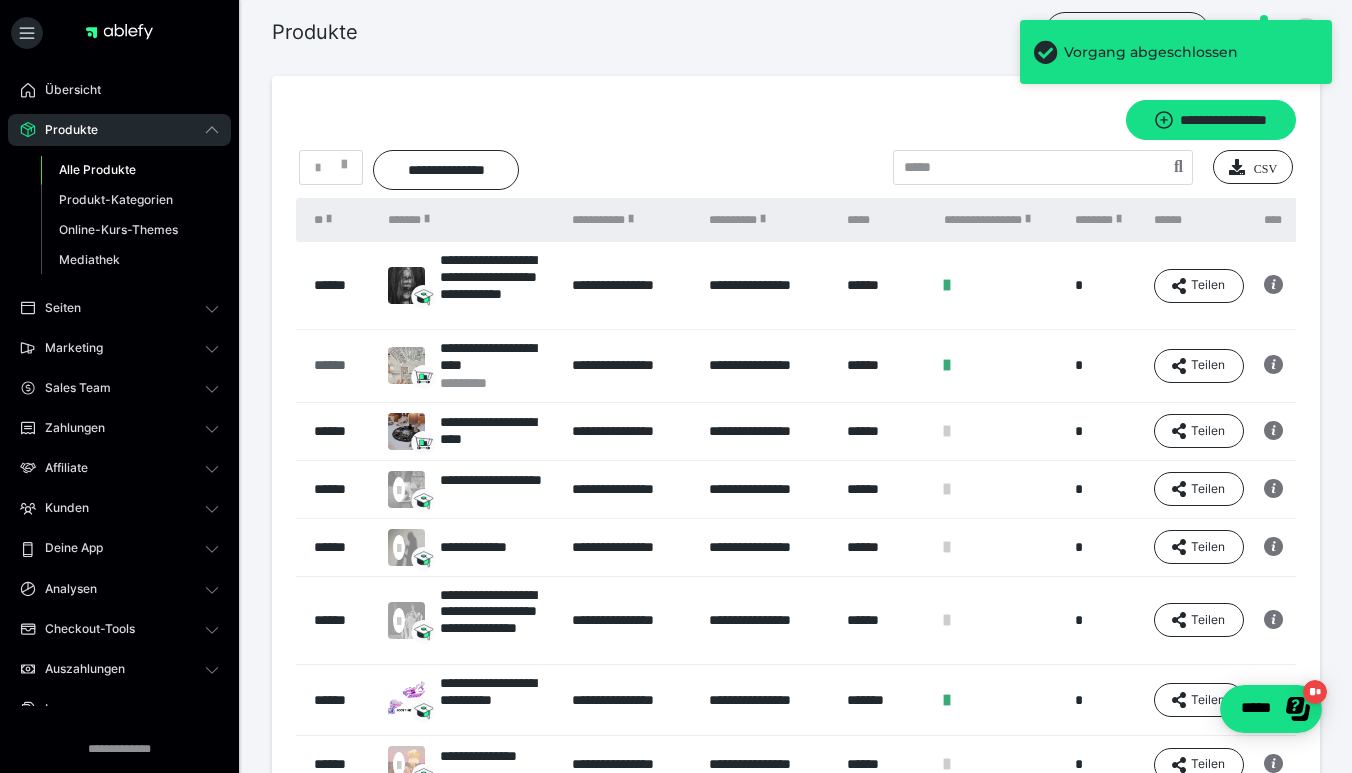 click on "******" at bounding box center [341, 365] 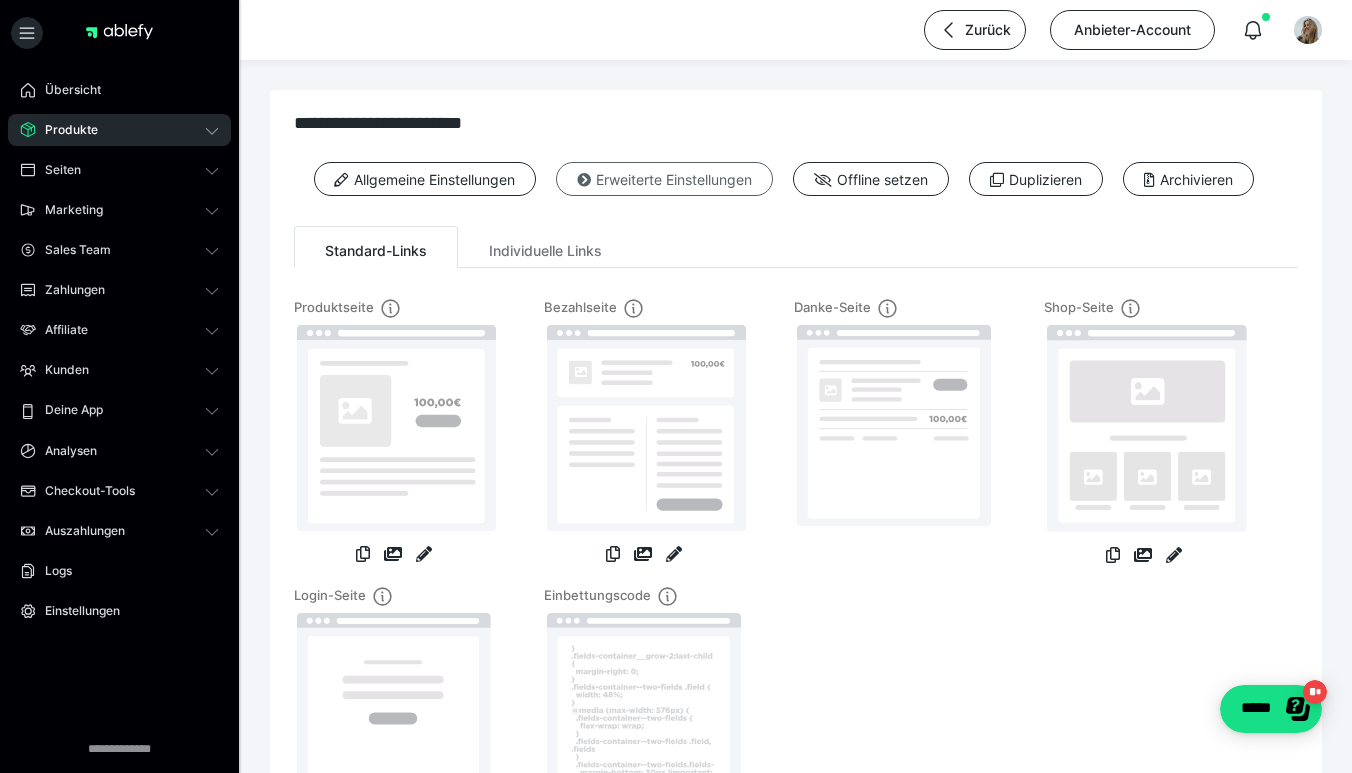 click on "Erweiterte Einstellungen" at bounding box center (664, 179) 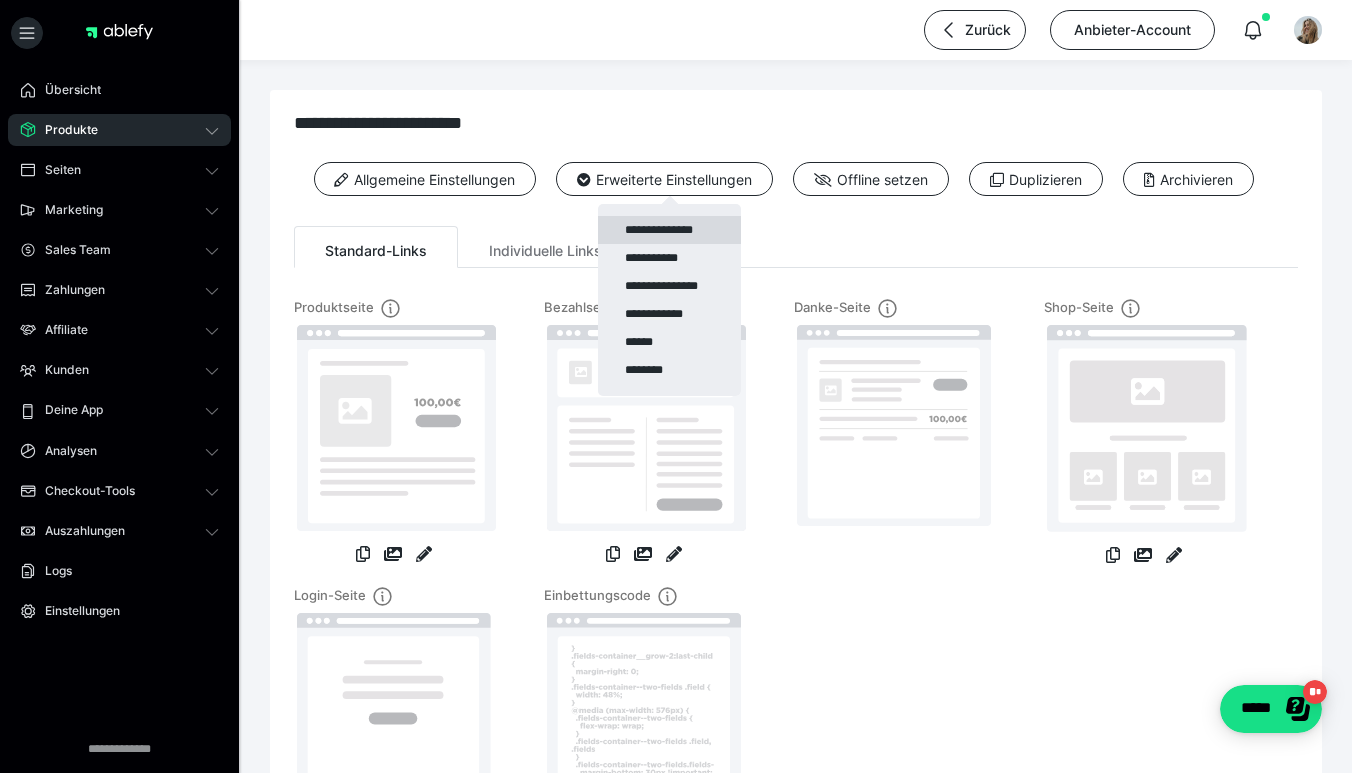 click on "**********" at bounding box center [669, 230] 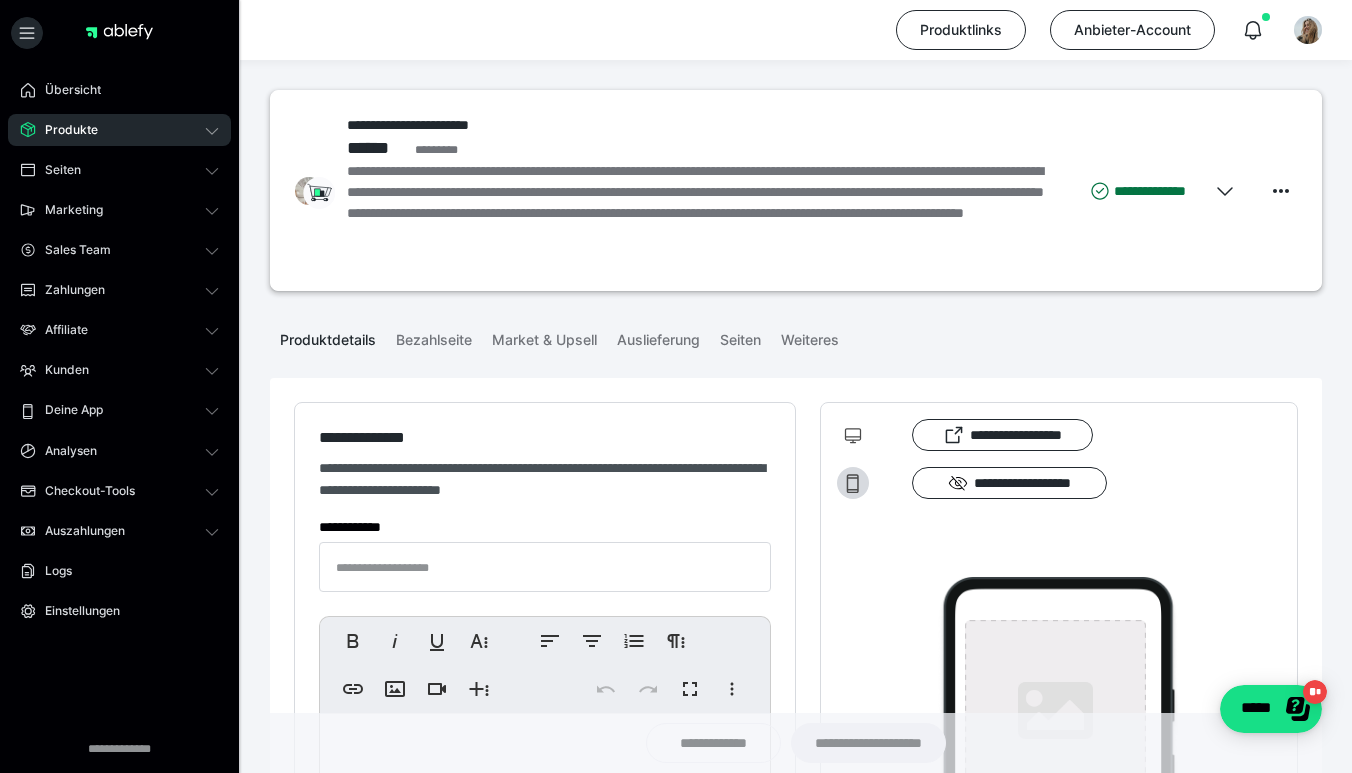 type on "**********" 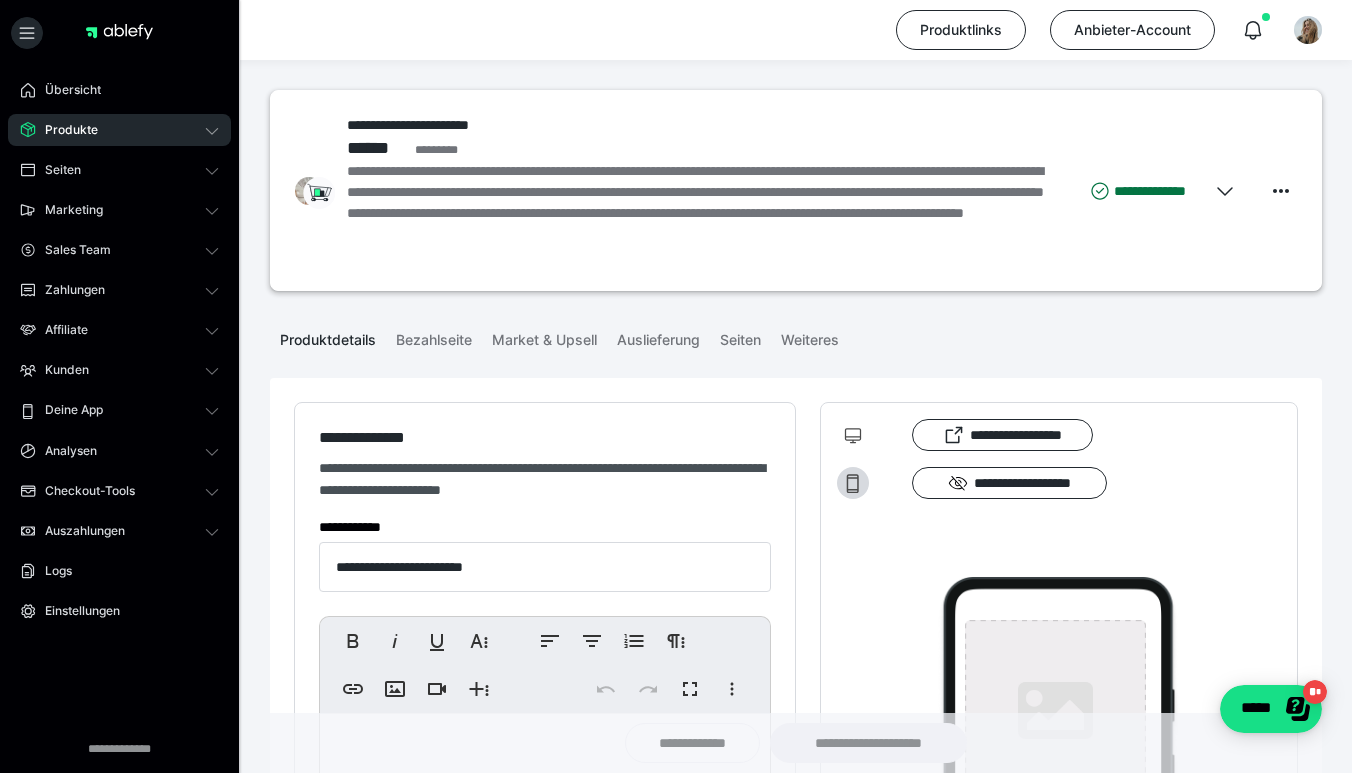 type on "**********" 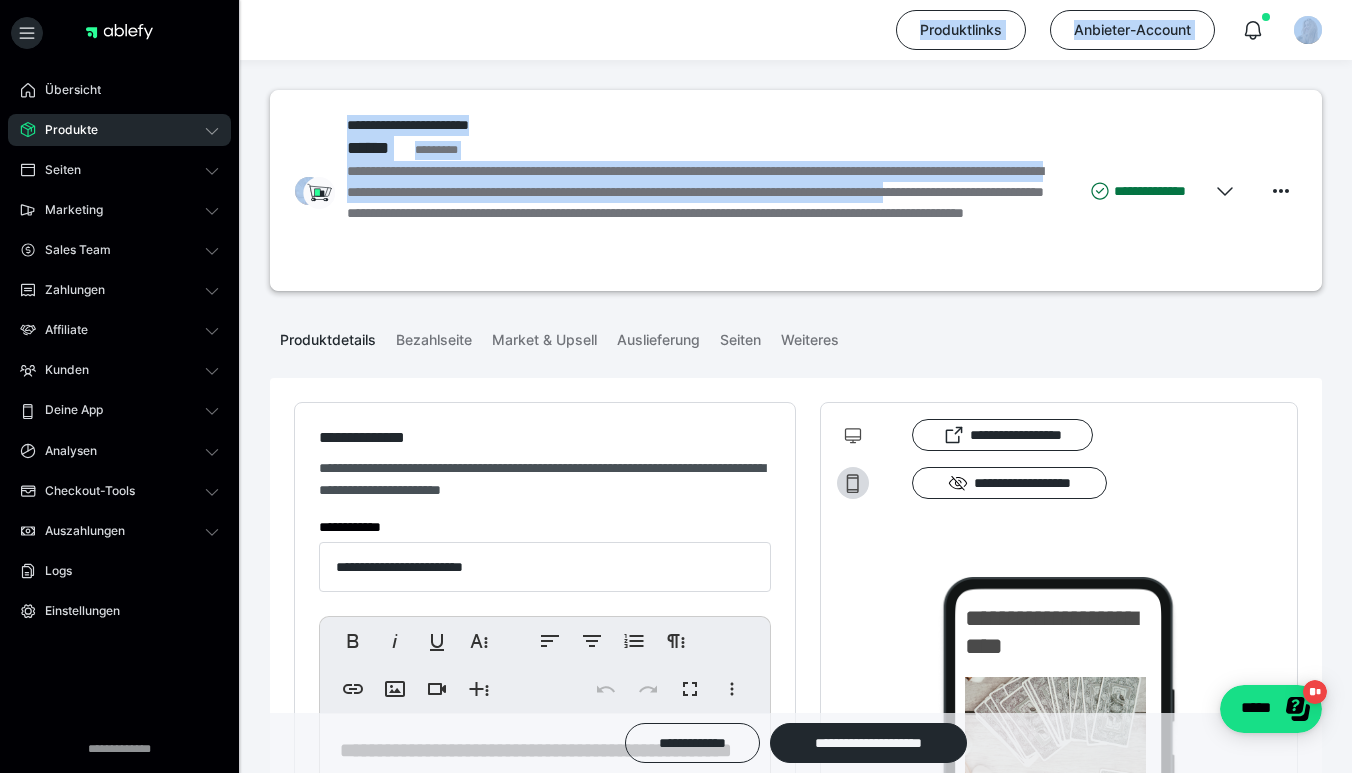 click on "Produkte" at bounding box center (119, 130) 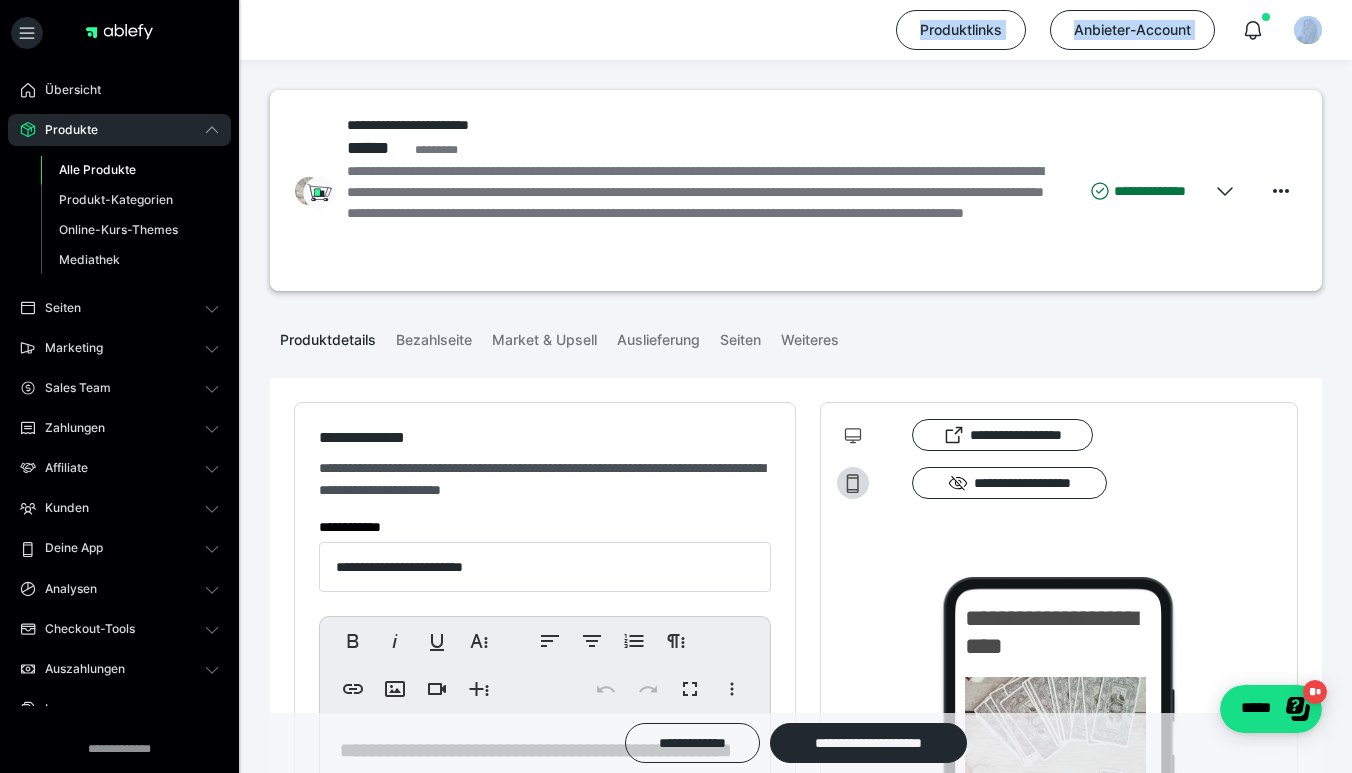 click on "Alle Produkte" at bounding box center [97, 169] 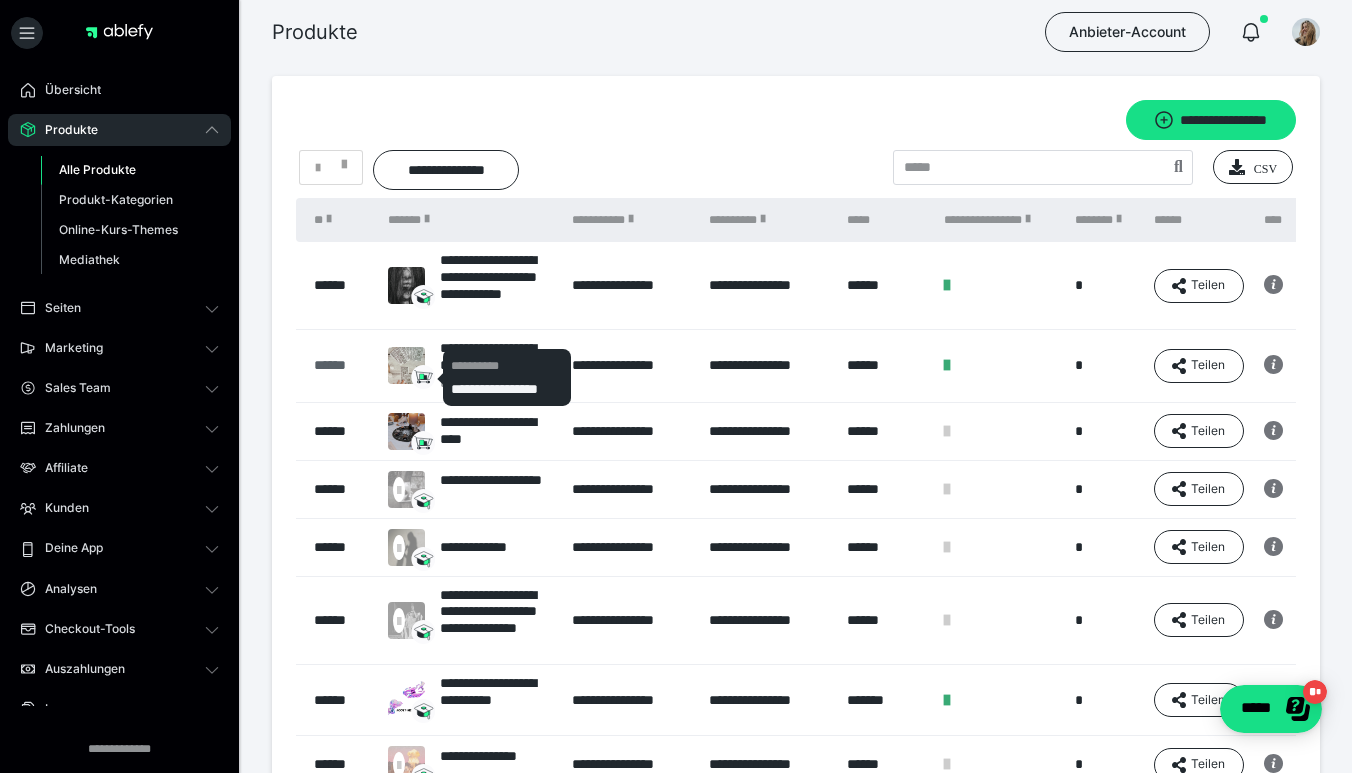 click on "******" at bounding box center [341, 365] 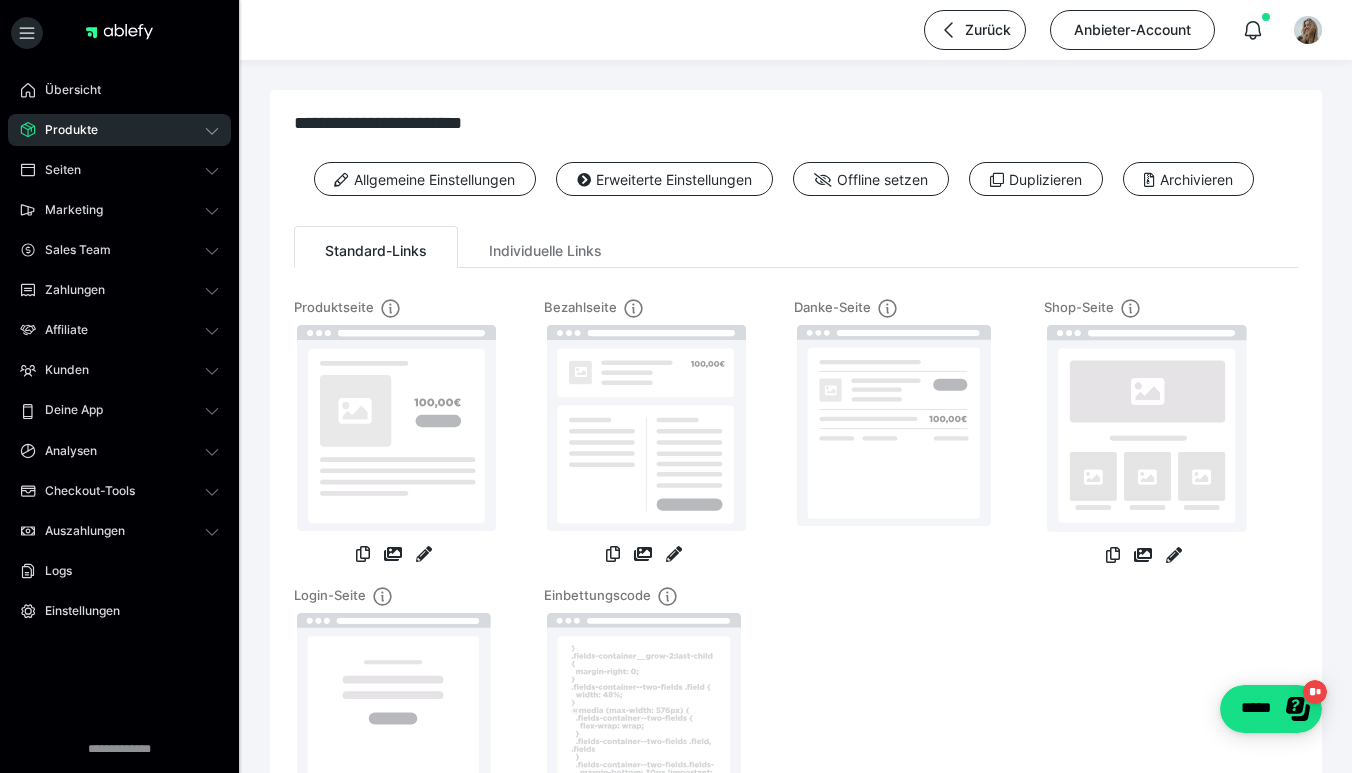 click on "Erweiterte Einstellungen" at bounding box center [654, 186] 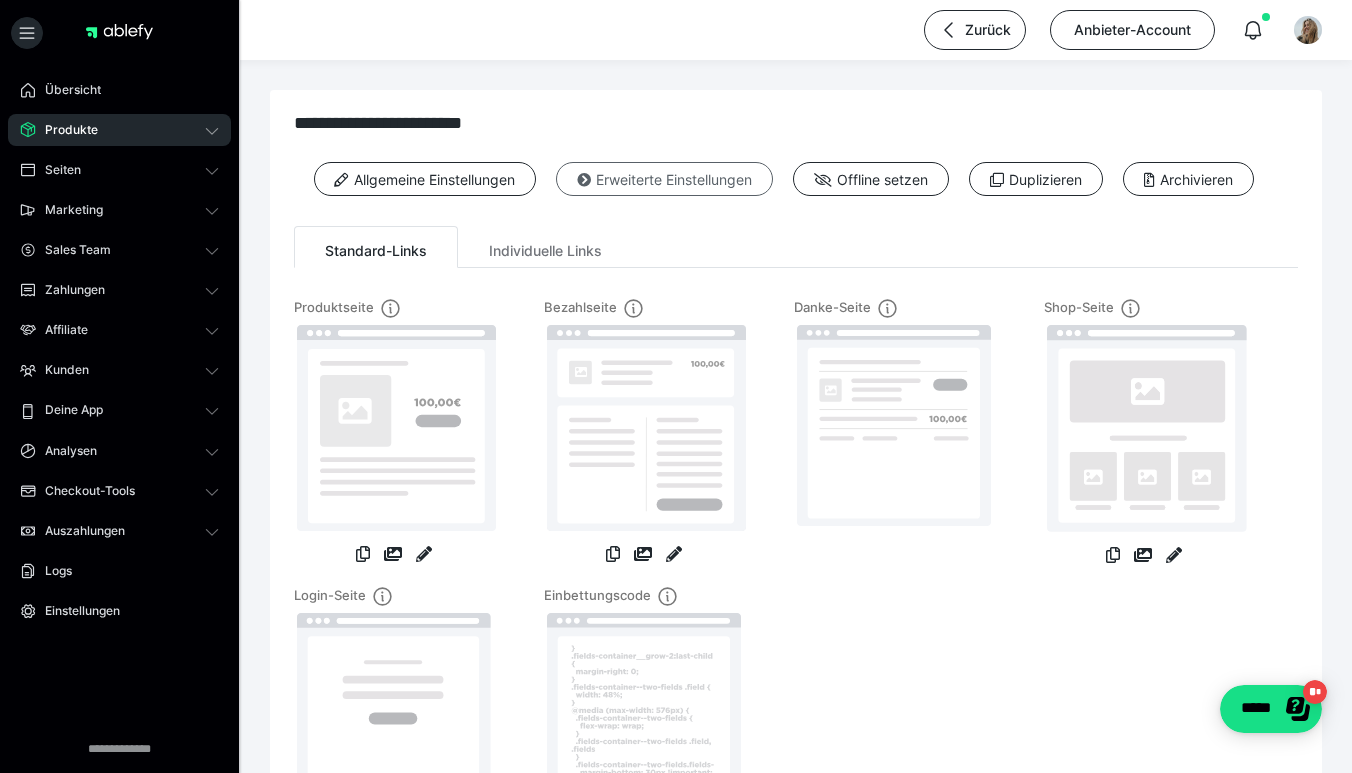 click on "Erweiterte Einstellungen" at bounding box center (664, 179) 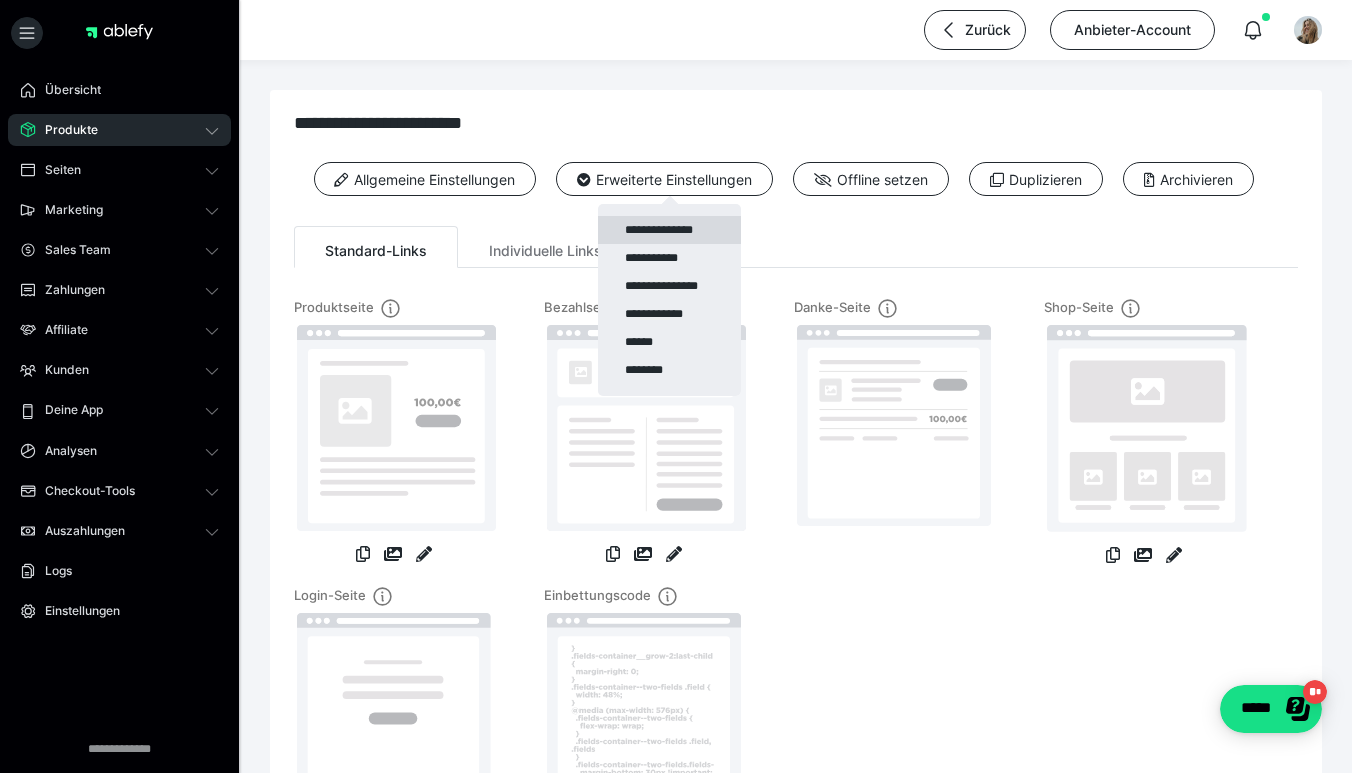 click on "**********" at bounding box center [669, 230] 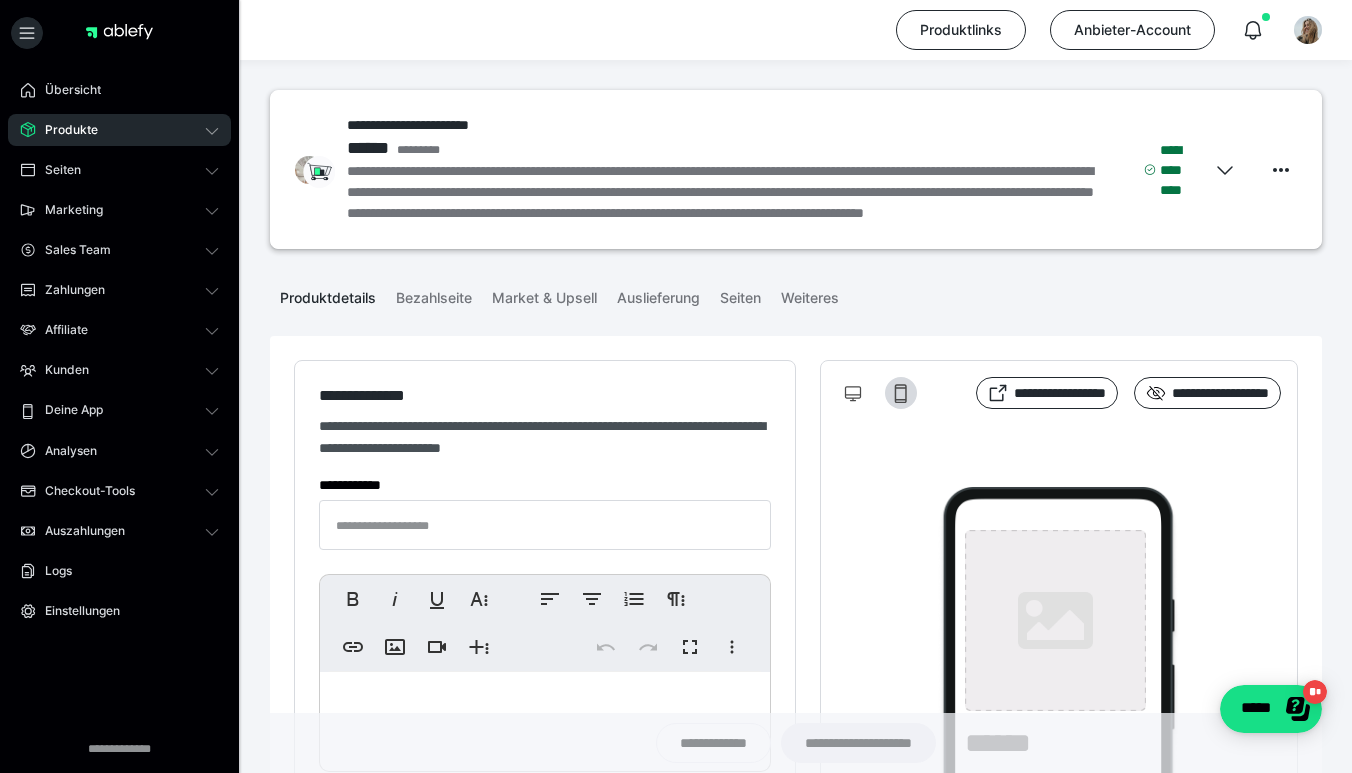 type on "**********" 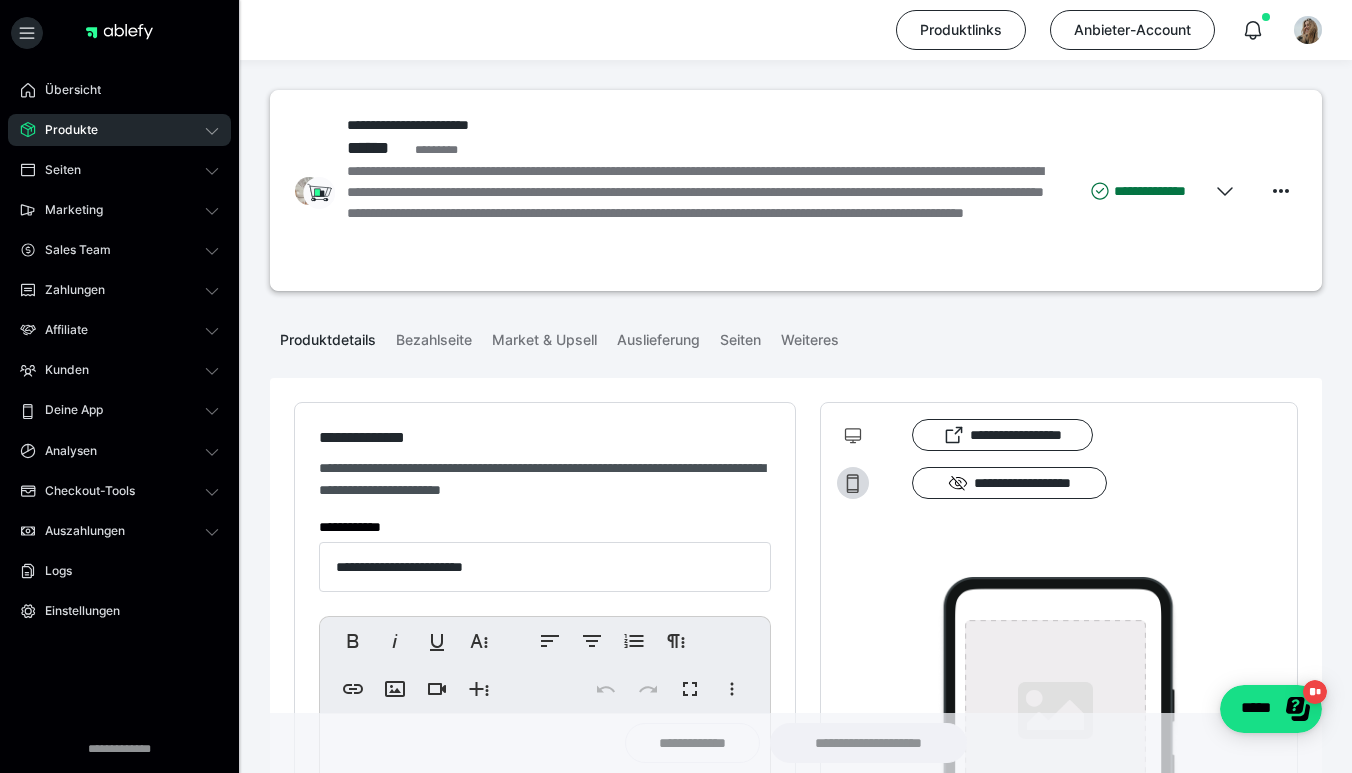 type on "**********" 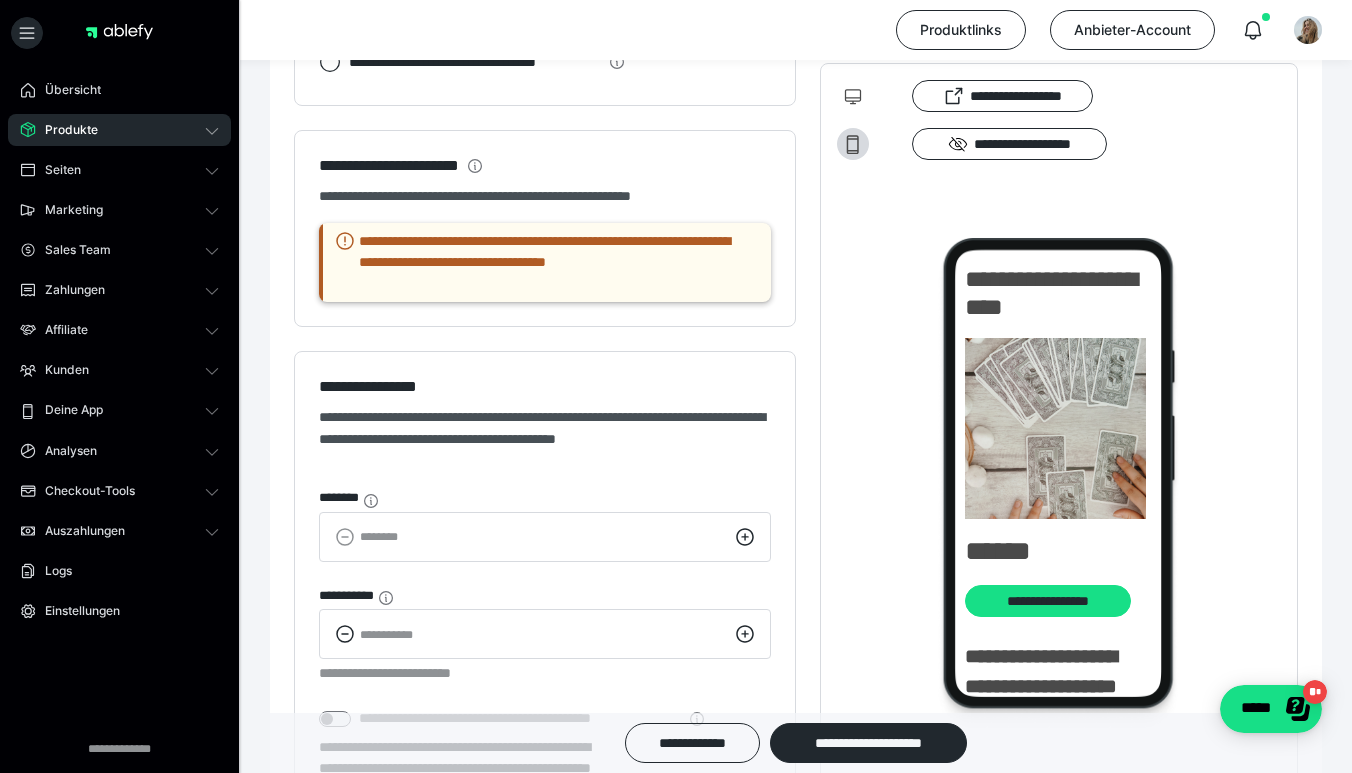 scroll, scrollTop: 2458, scrollLeft: 0, axis: vertical 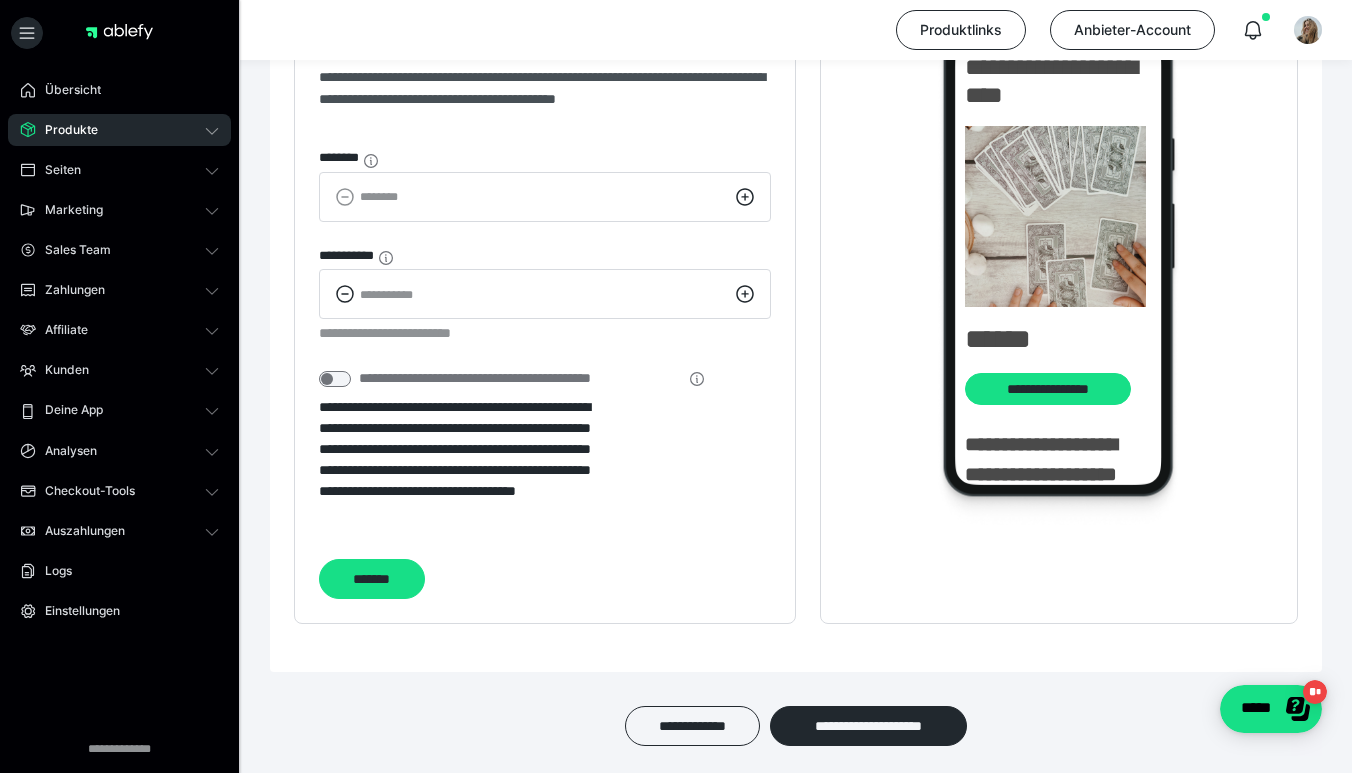 click 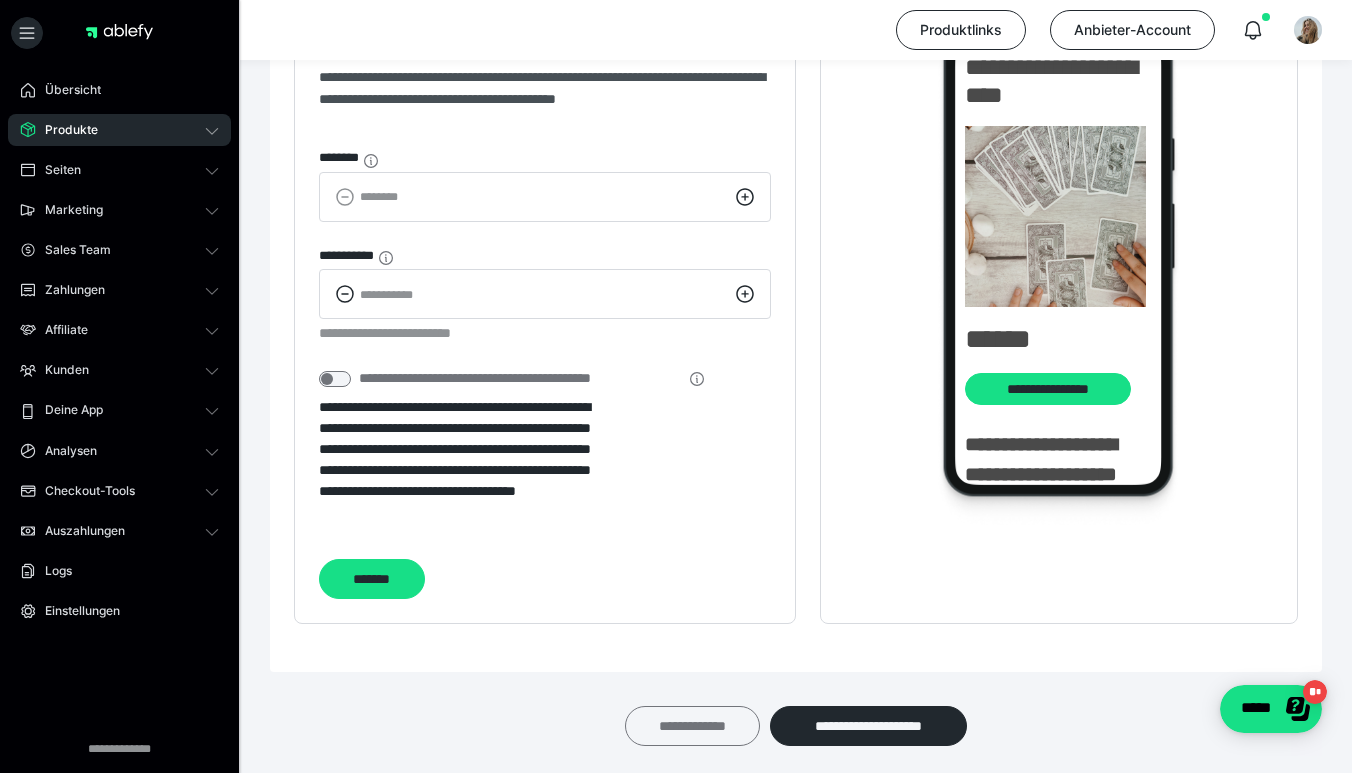 click on "**********" at bounding box center [692, 726] 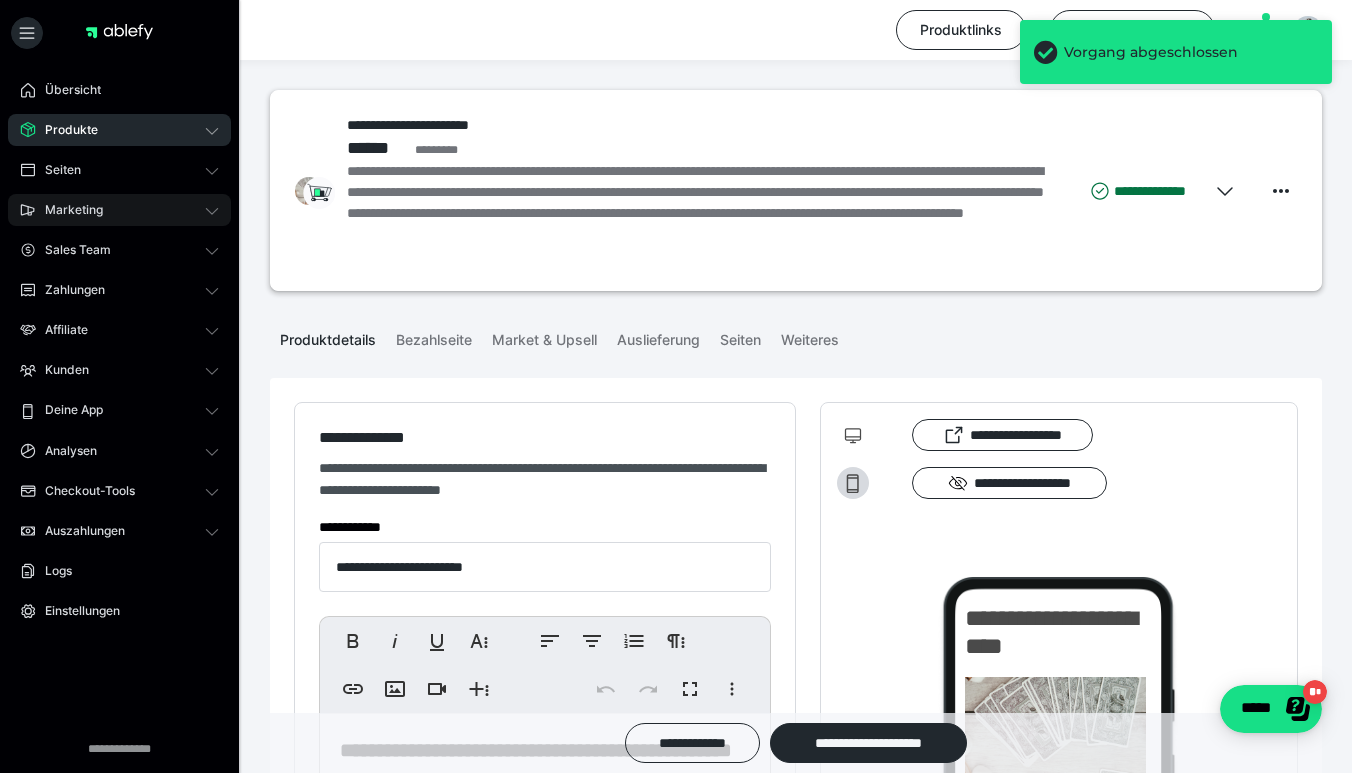 click on "Marketing" at bounding box center (119, 210) 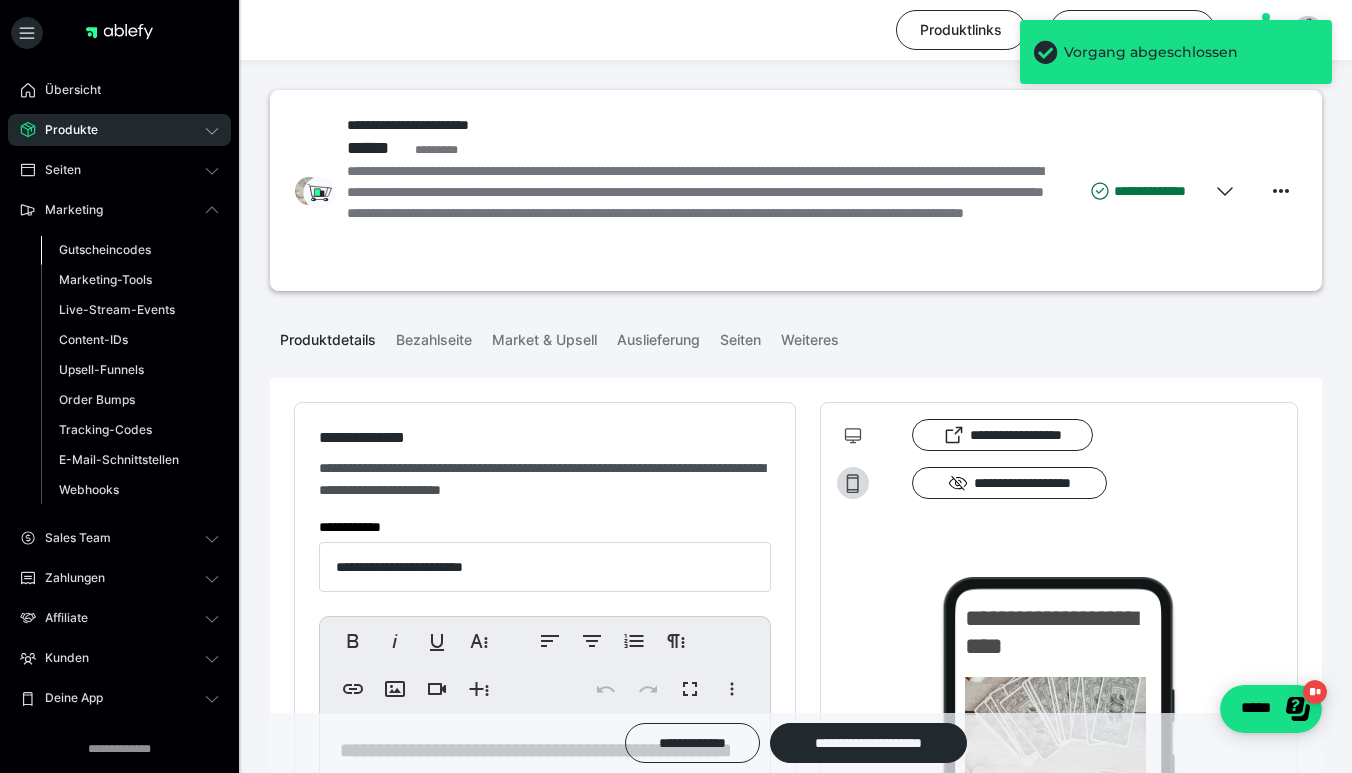 click on "Gutscheincodes" at bounding box center [105, 249] 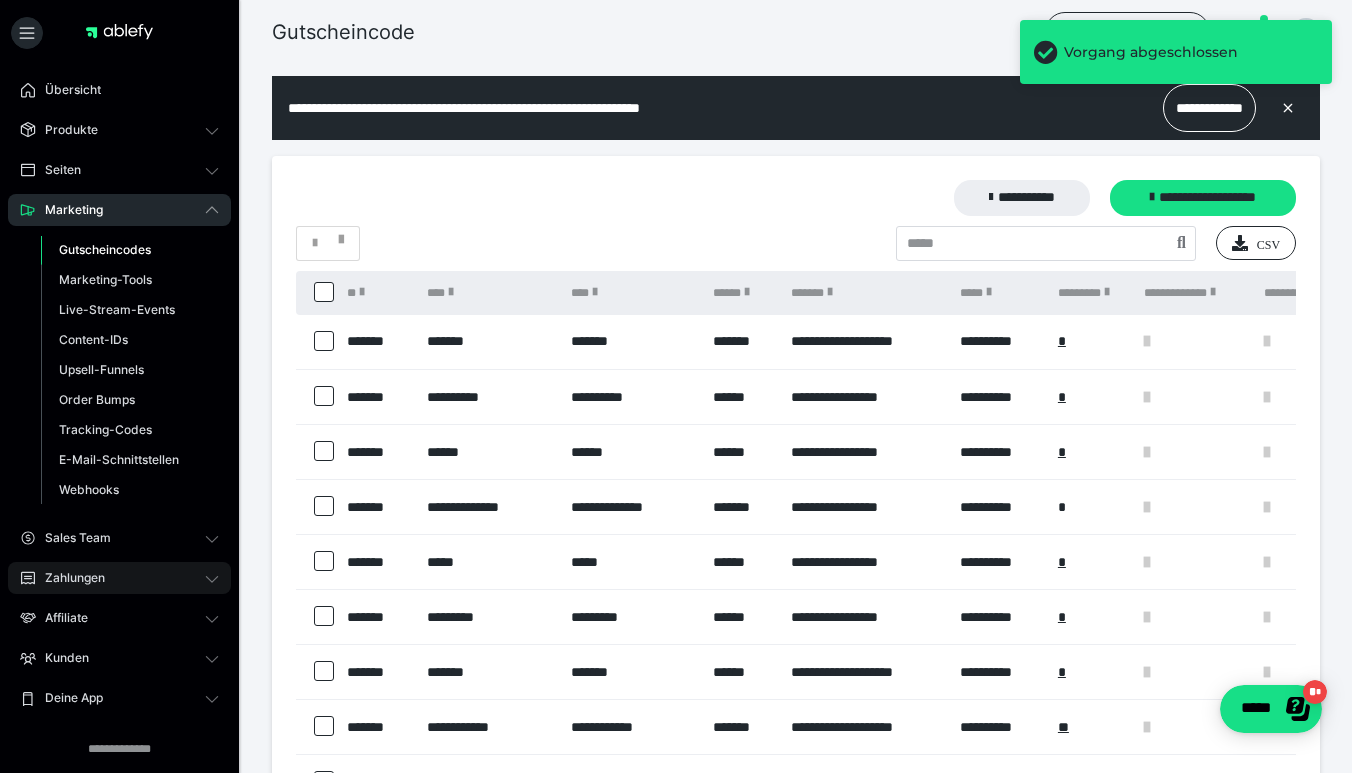 scroll, scrollTop: 0, scrollLeft: 0, axis: both 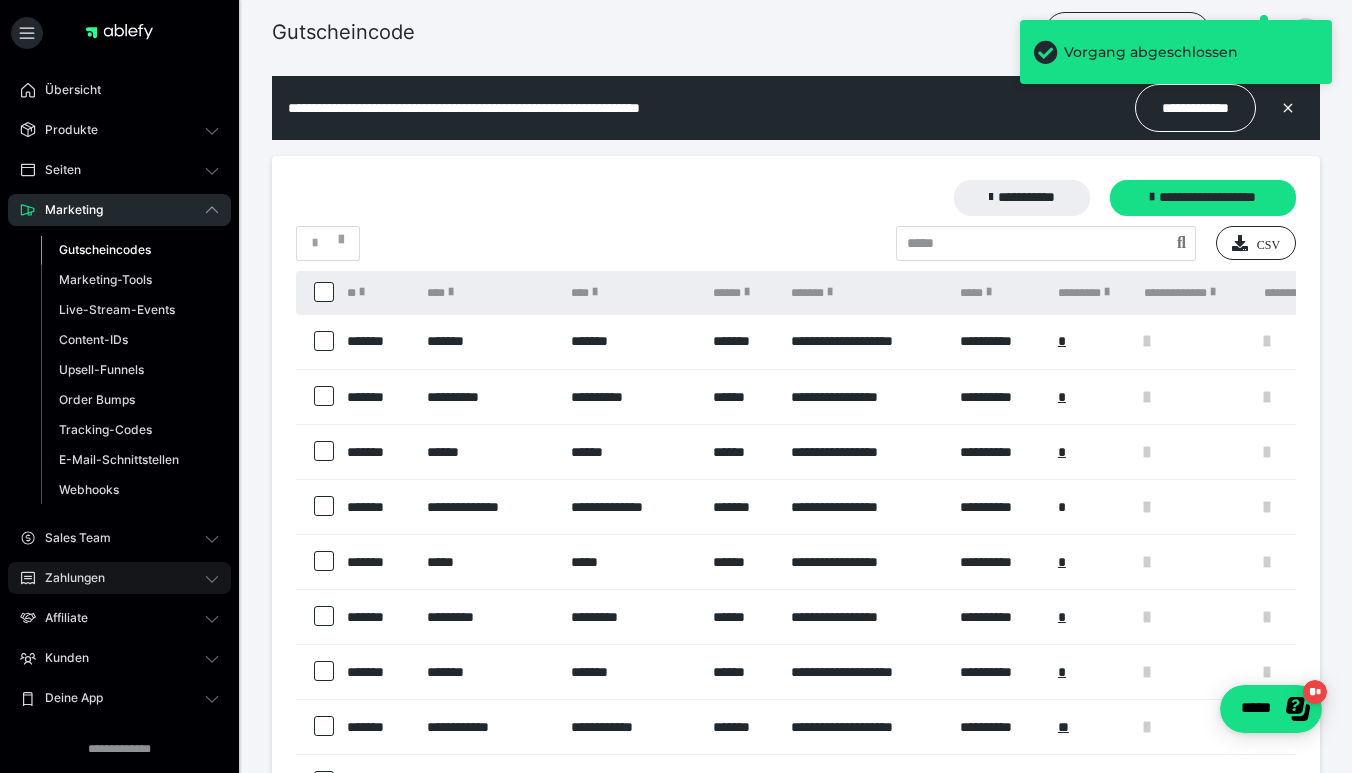 click on "Zahlungen" at bounding box center (68, 578) 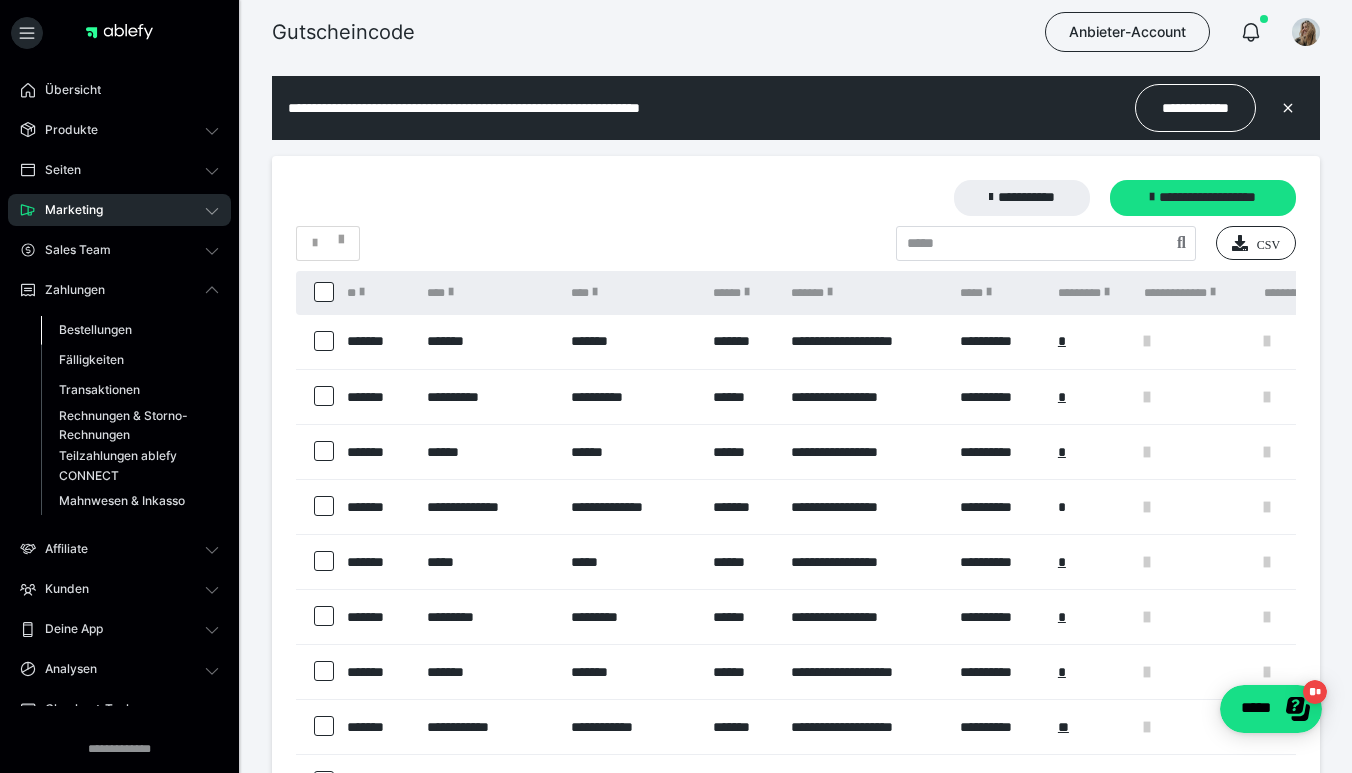 click on "Bestellungen" at bounding box center (95, 329) 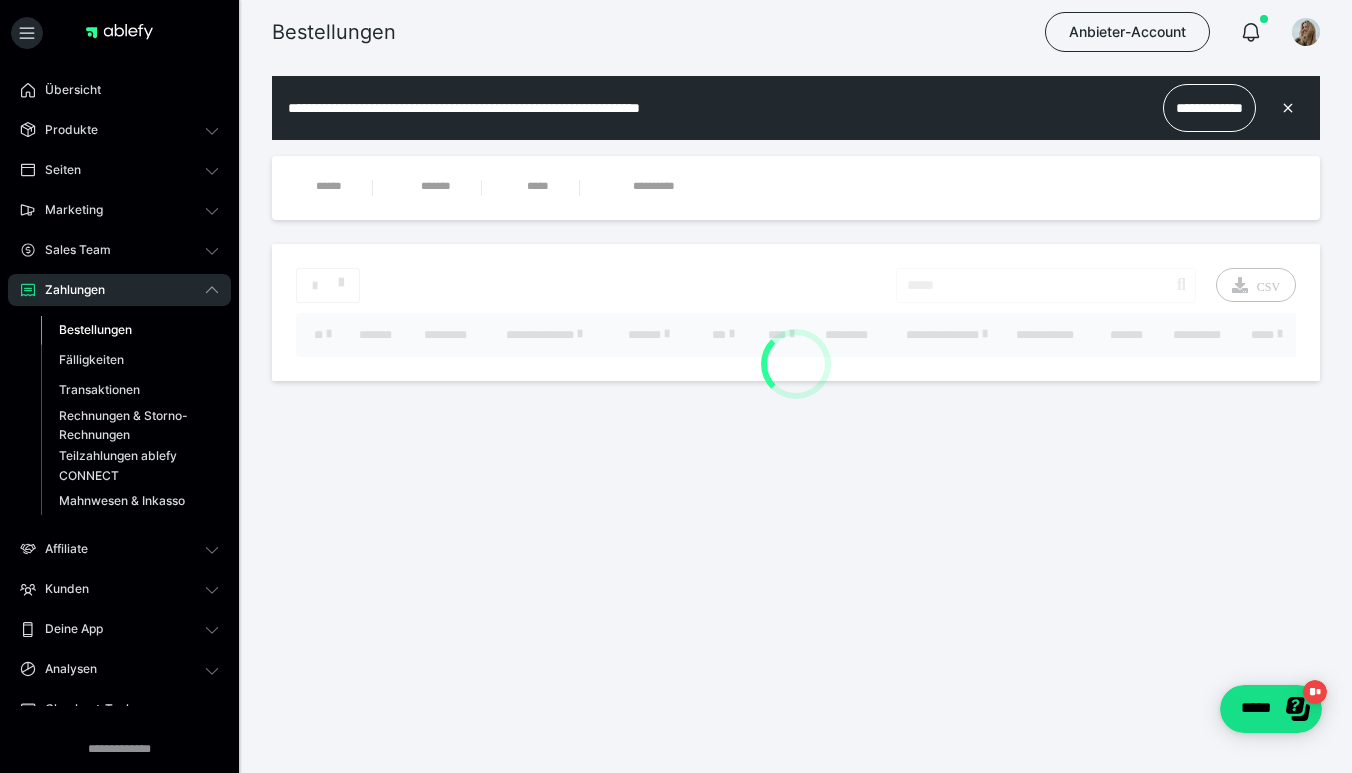 scroll, scrollTop: 0, scrollLeft: 0, axis: both 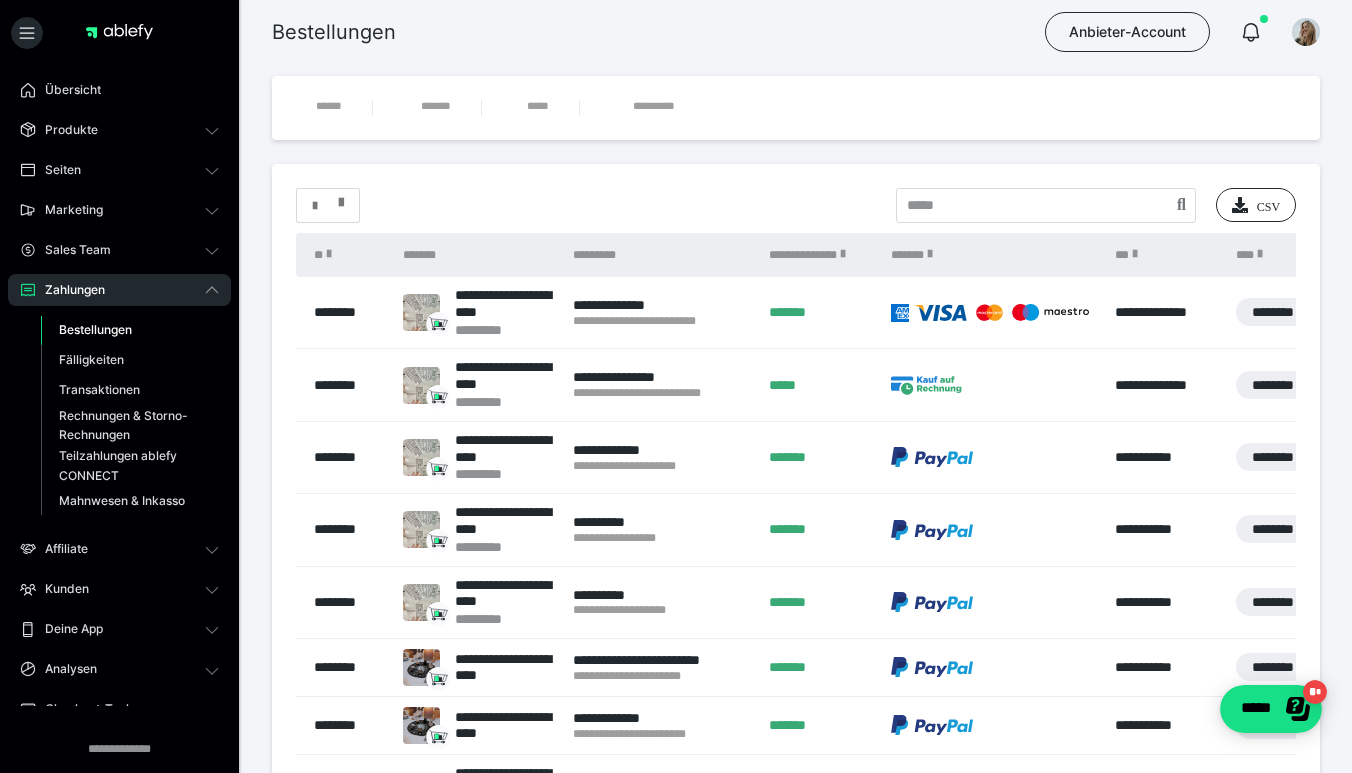 click at bounding box center (341, 198) 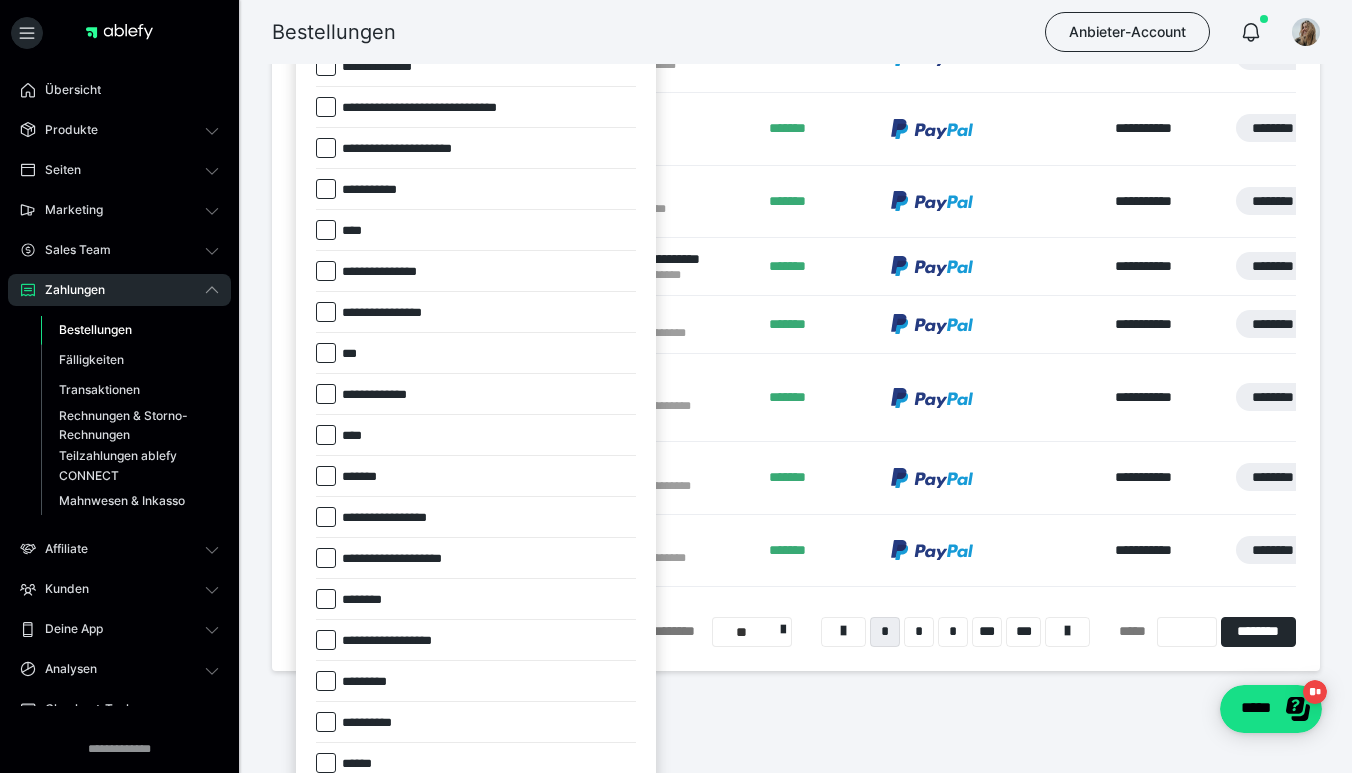 scroll, scrollTop: 421, scrollLeft: 0, axis: vertical 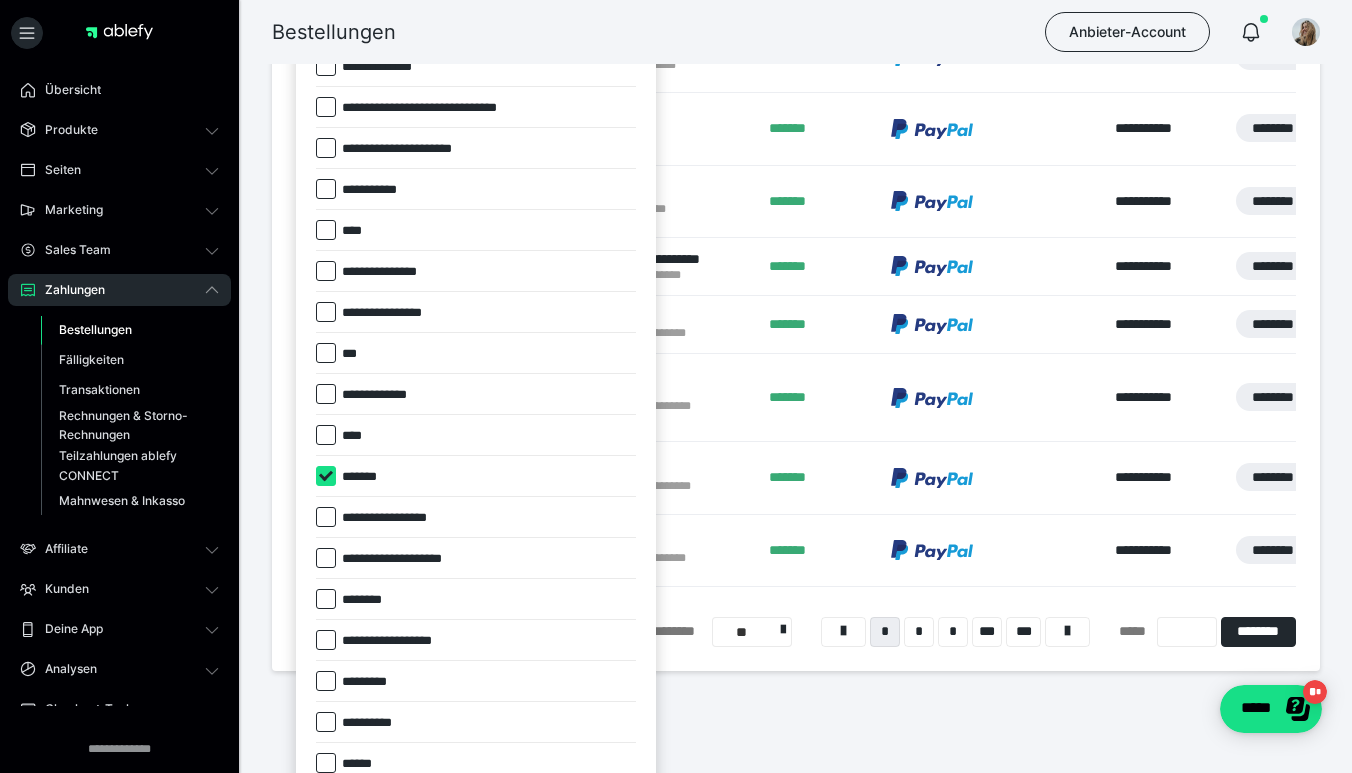 checkbox on "****" 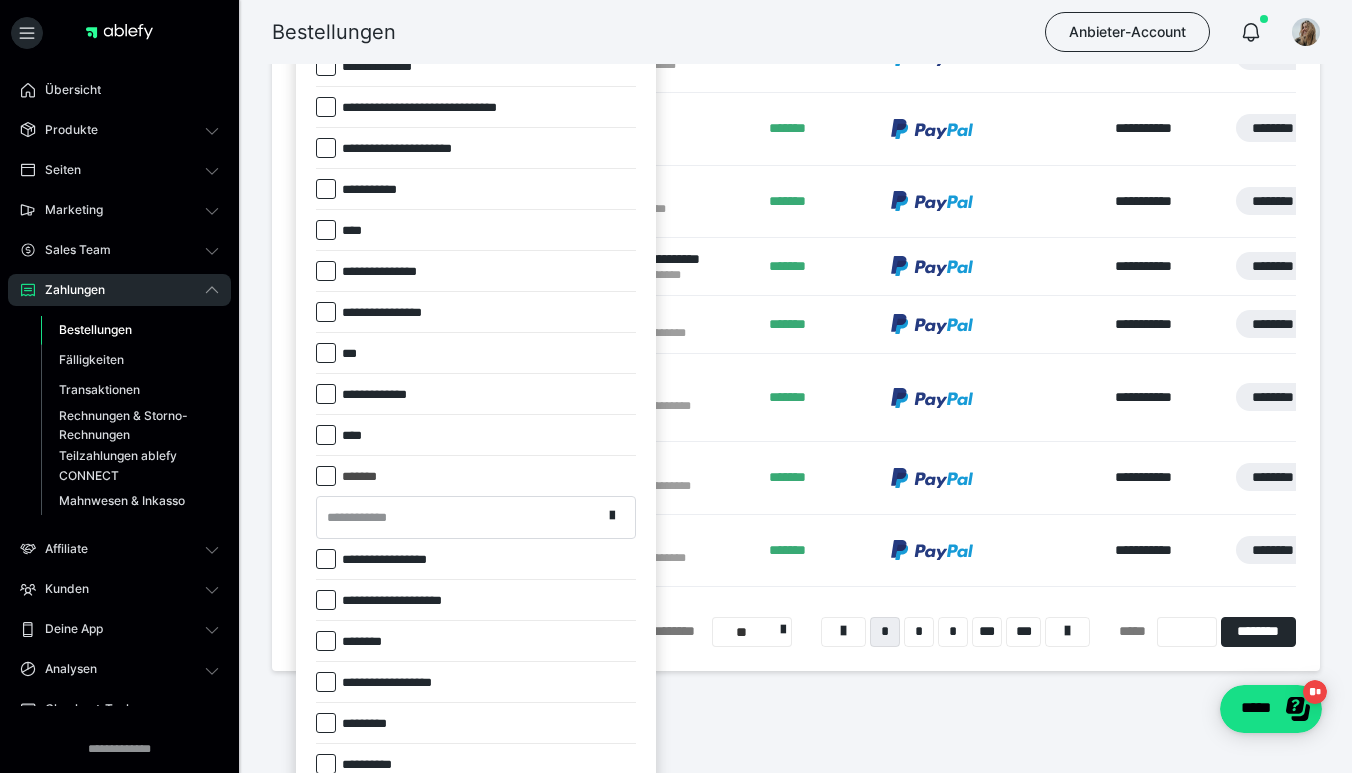 click on "*******" at bounding box center (476, 476) 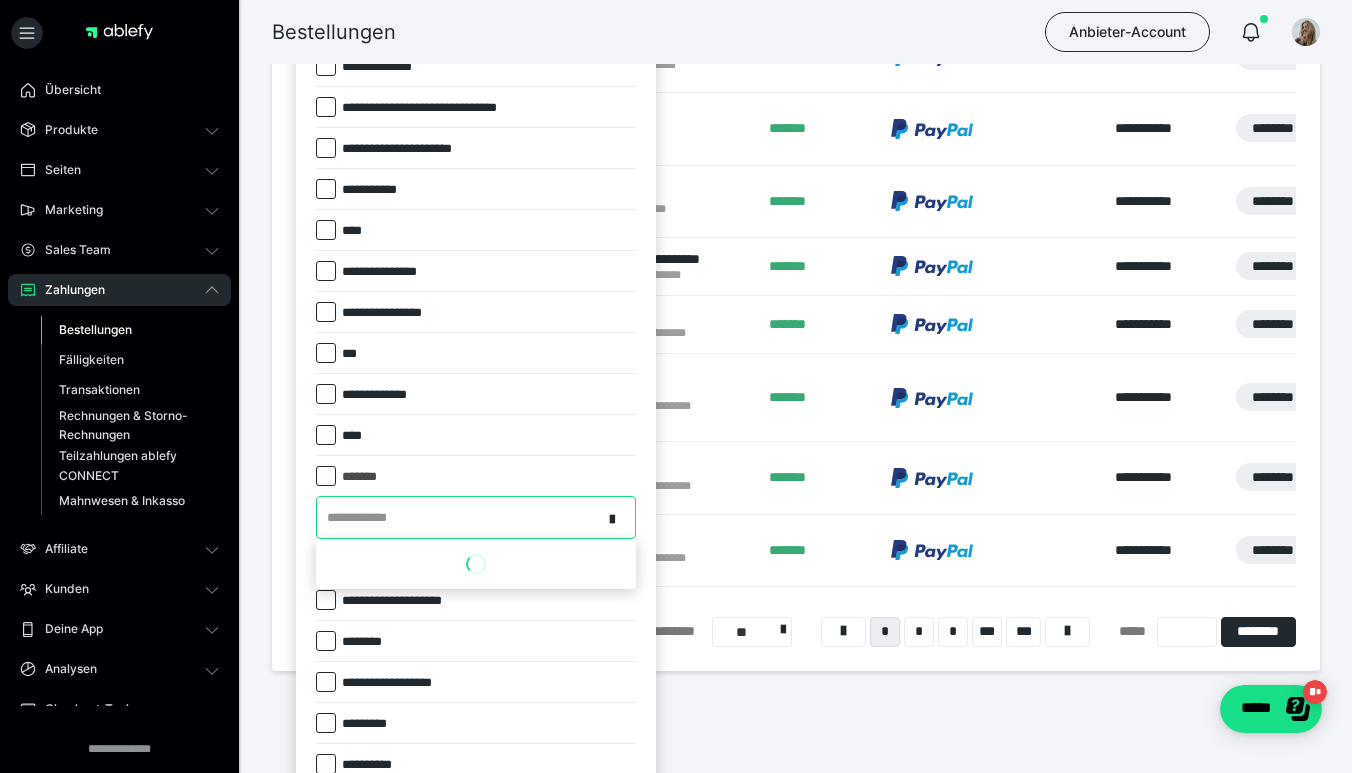 click on "**********" at bounding box center (459, 517) 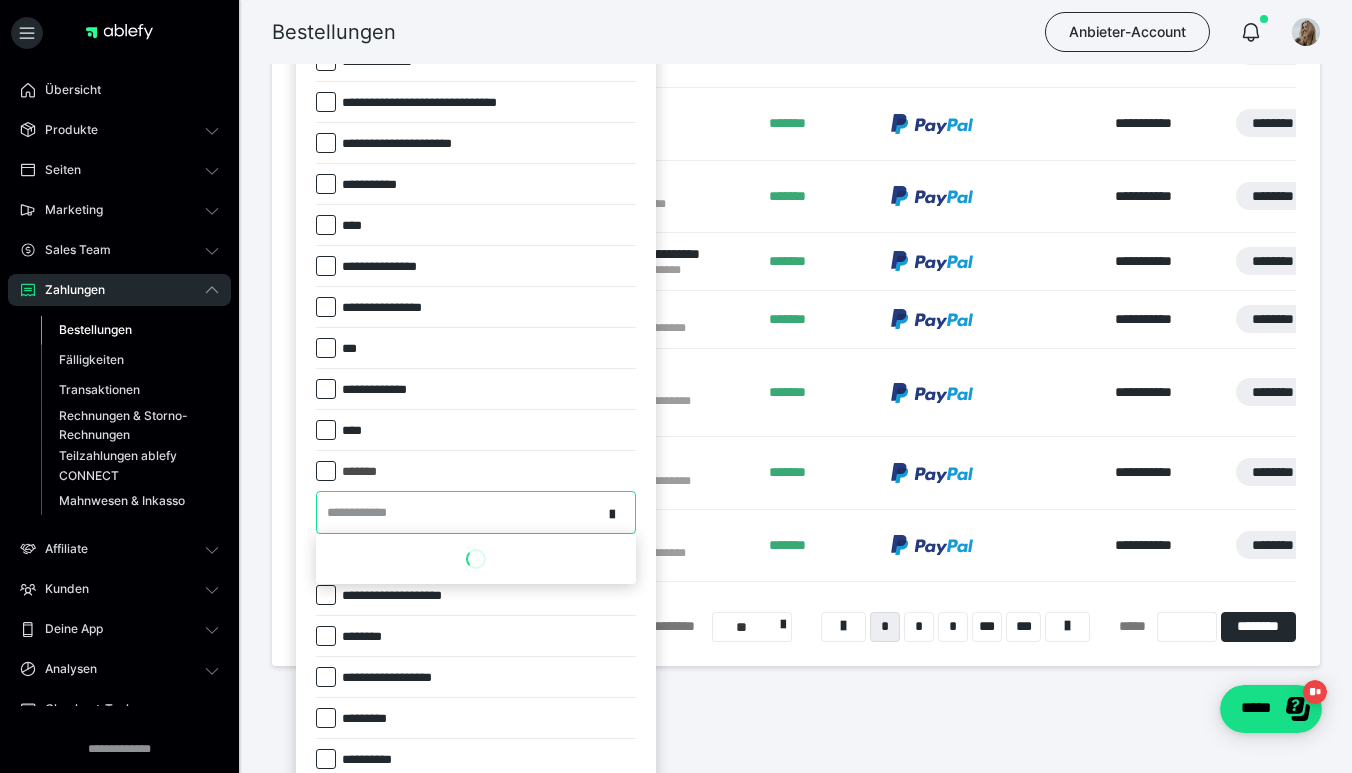 scroll, scrollTop: 432, scrollLeft: 0, axis: vertical 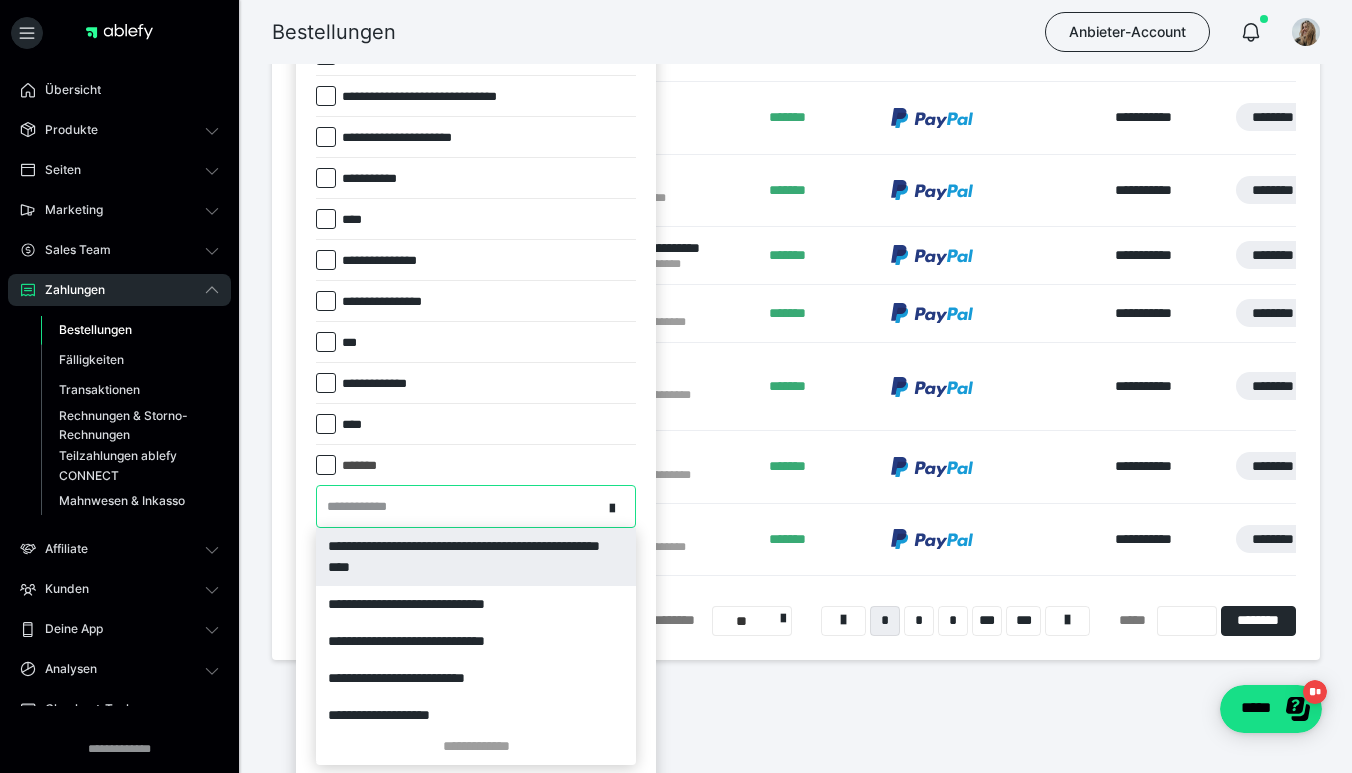 click on "**********" at bounding box center (476, 557) 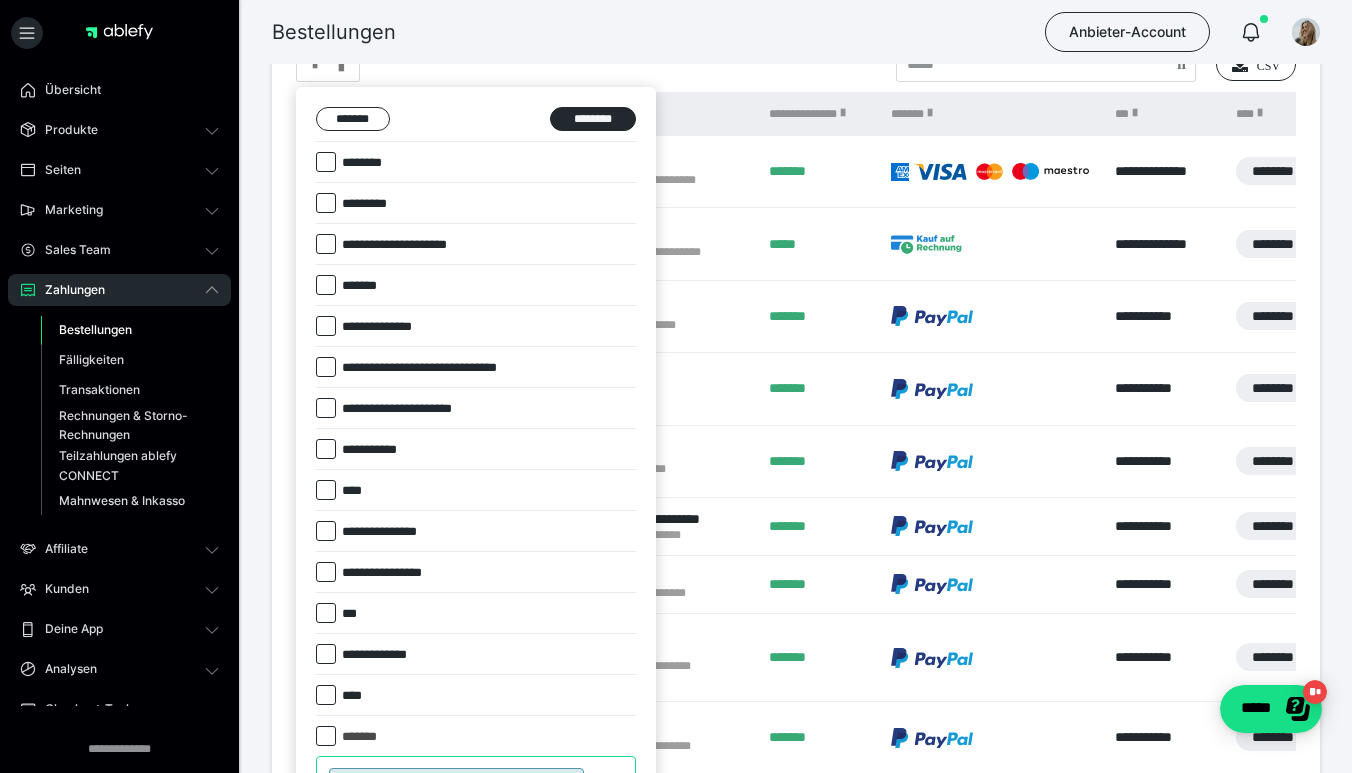 scroll, scrollTop: 110, scrollLeft: 0, axis: vertical 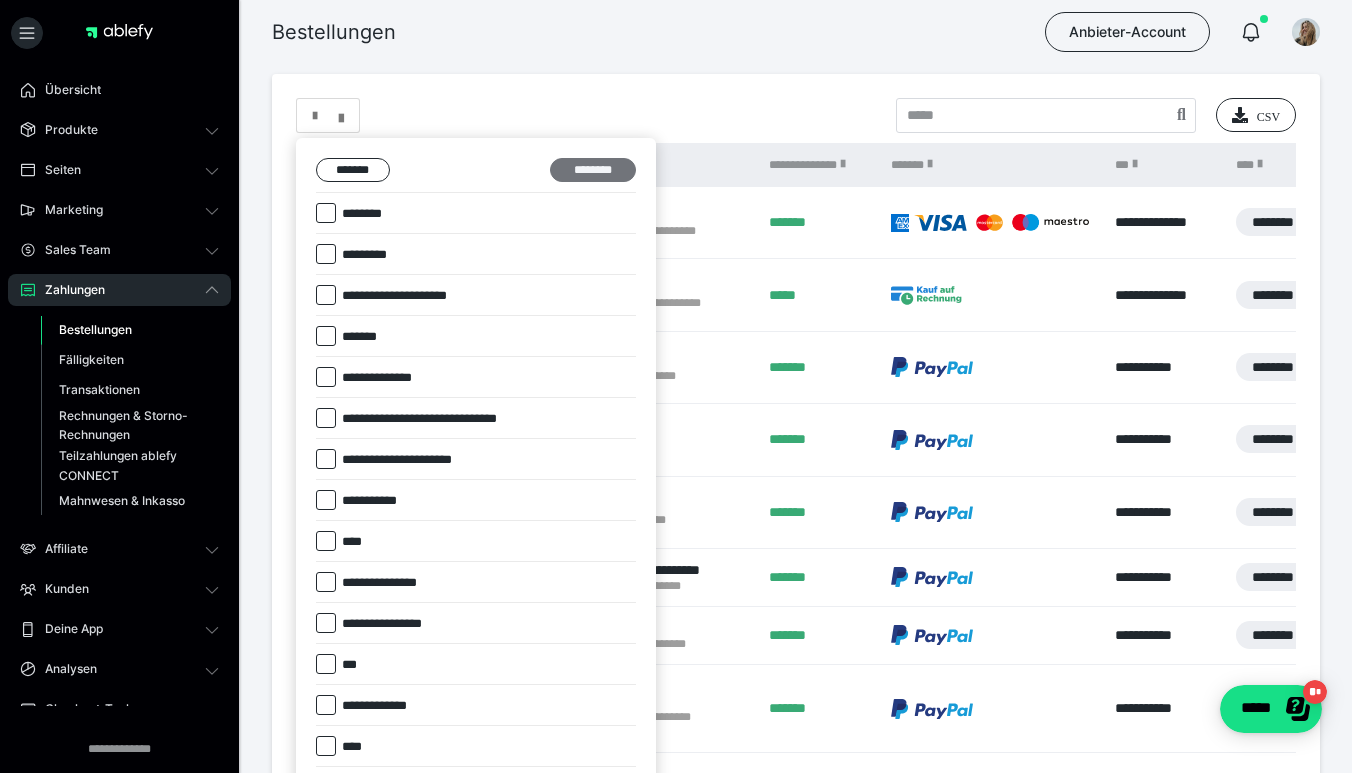 click on "********" at bounding box center (593, 170) 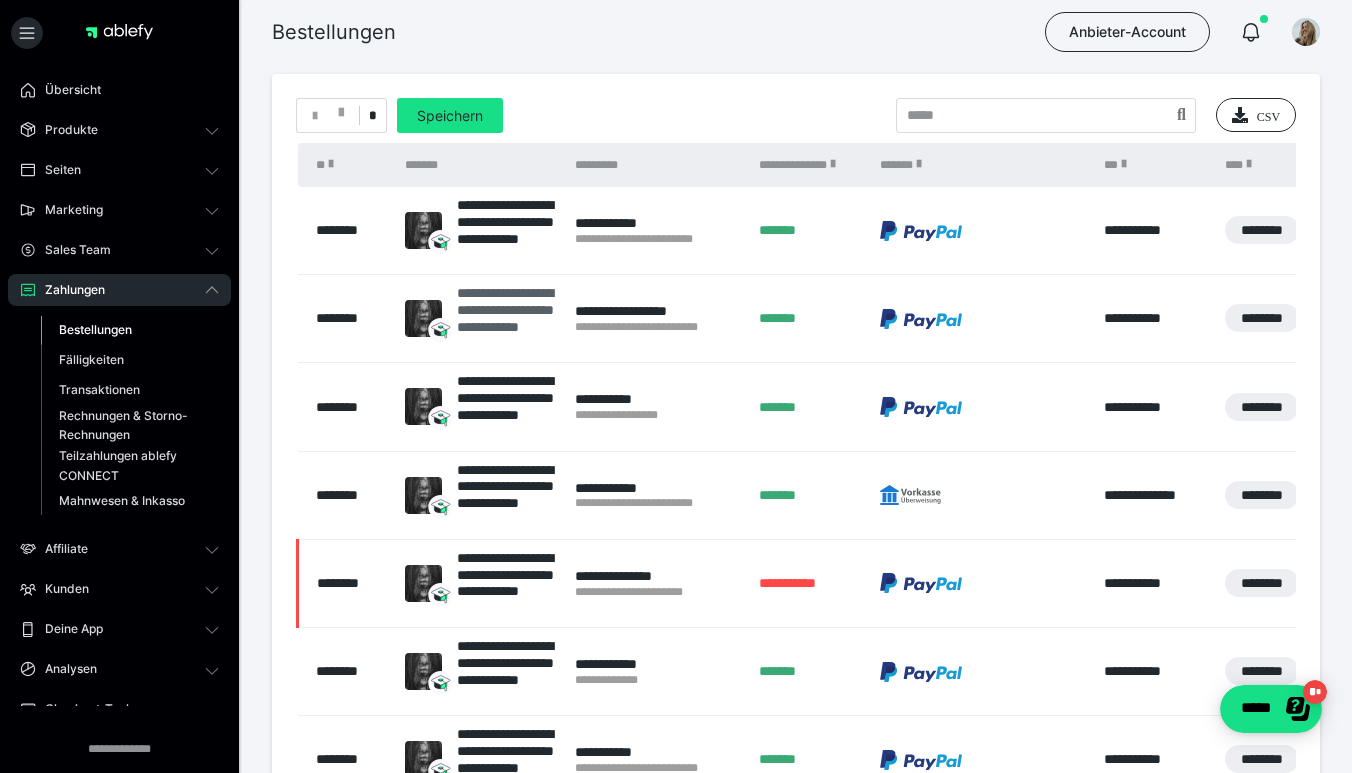 scroll, scrollTop: 0, scrollLeft: 0, axis: both 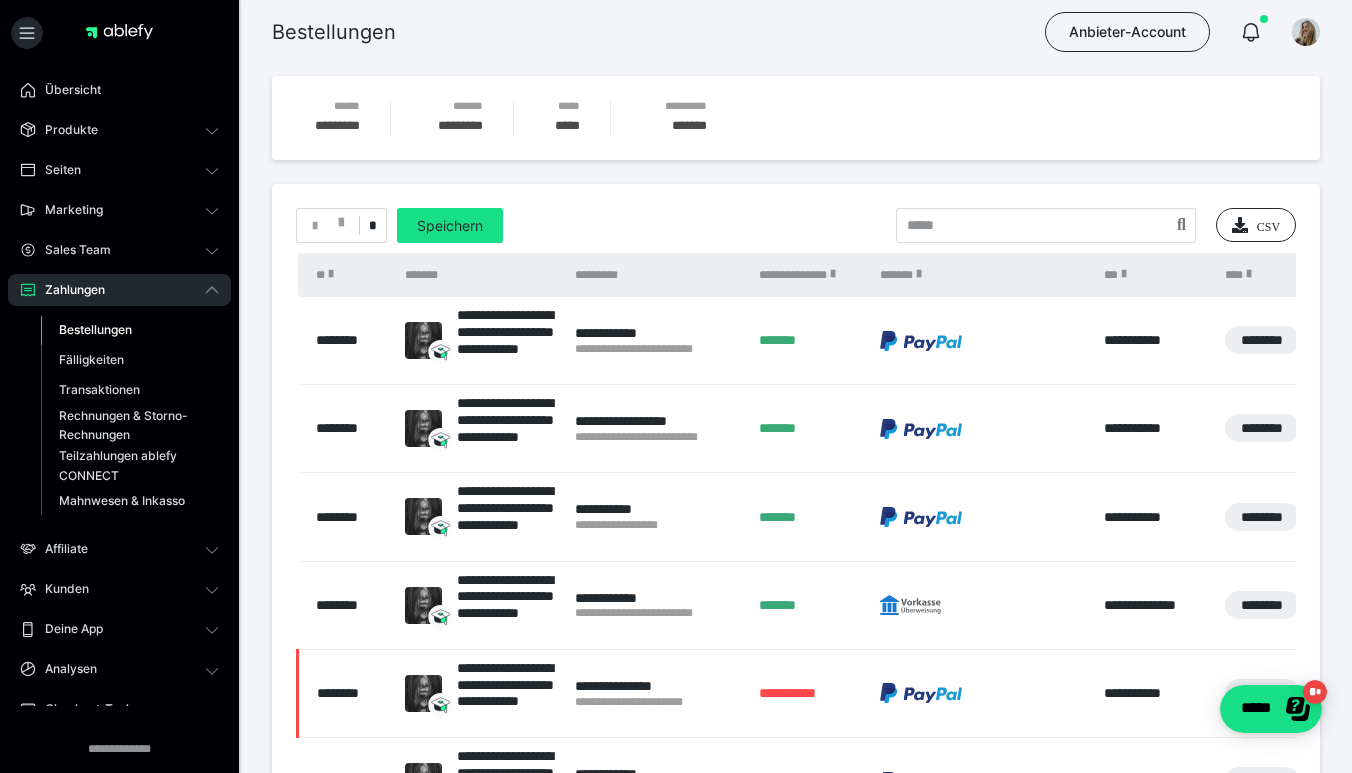 click on "*" at bounding box center (372, 226) 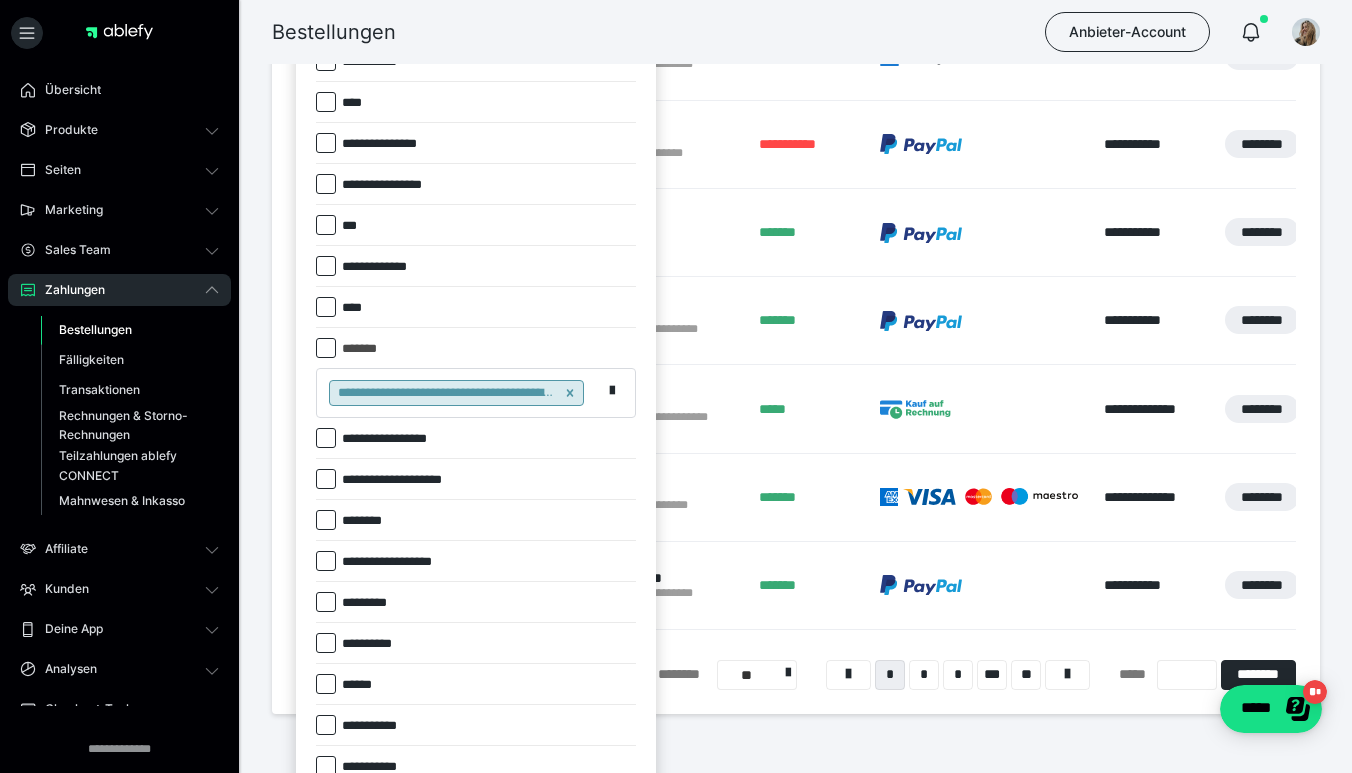 scroll, scrollTop: 621, scrollLeft: 0, axis: vertical 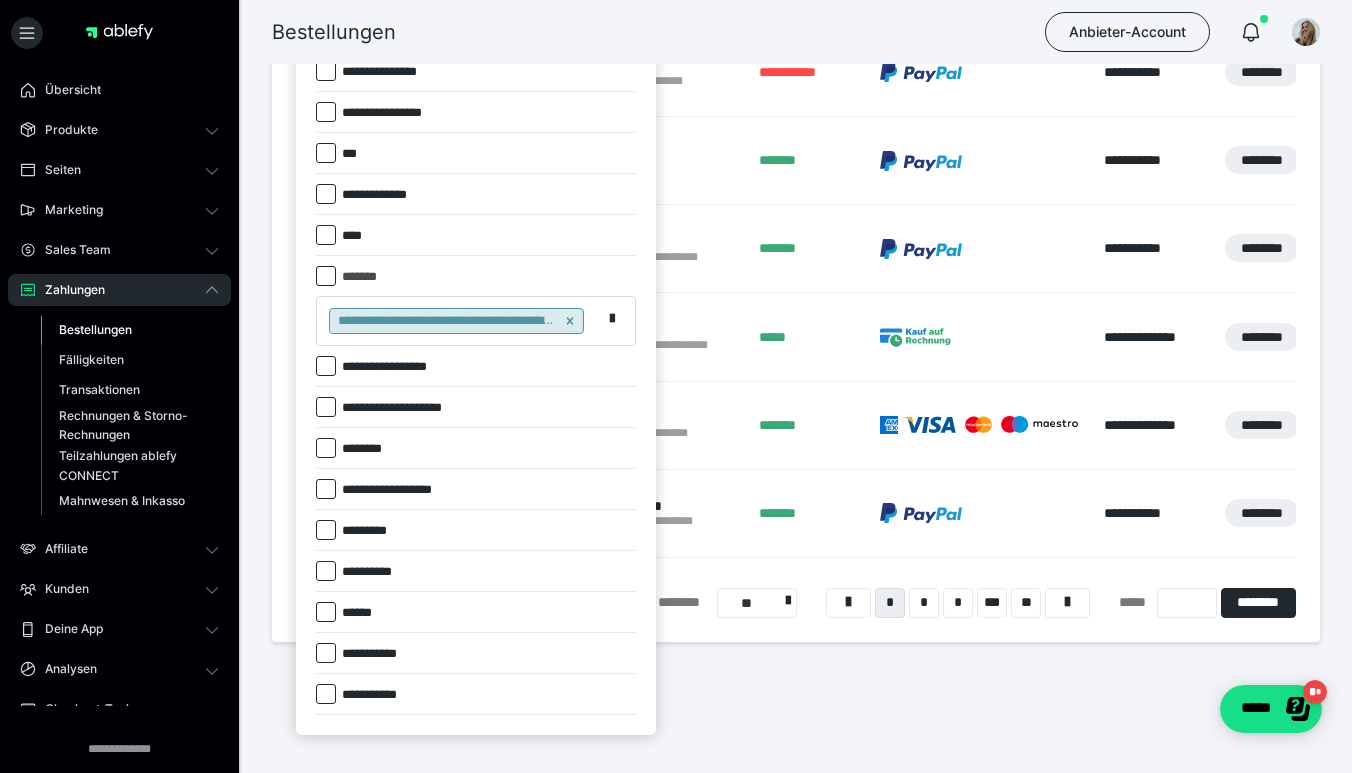 click at bounding box center (326, 276) 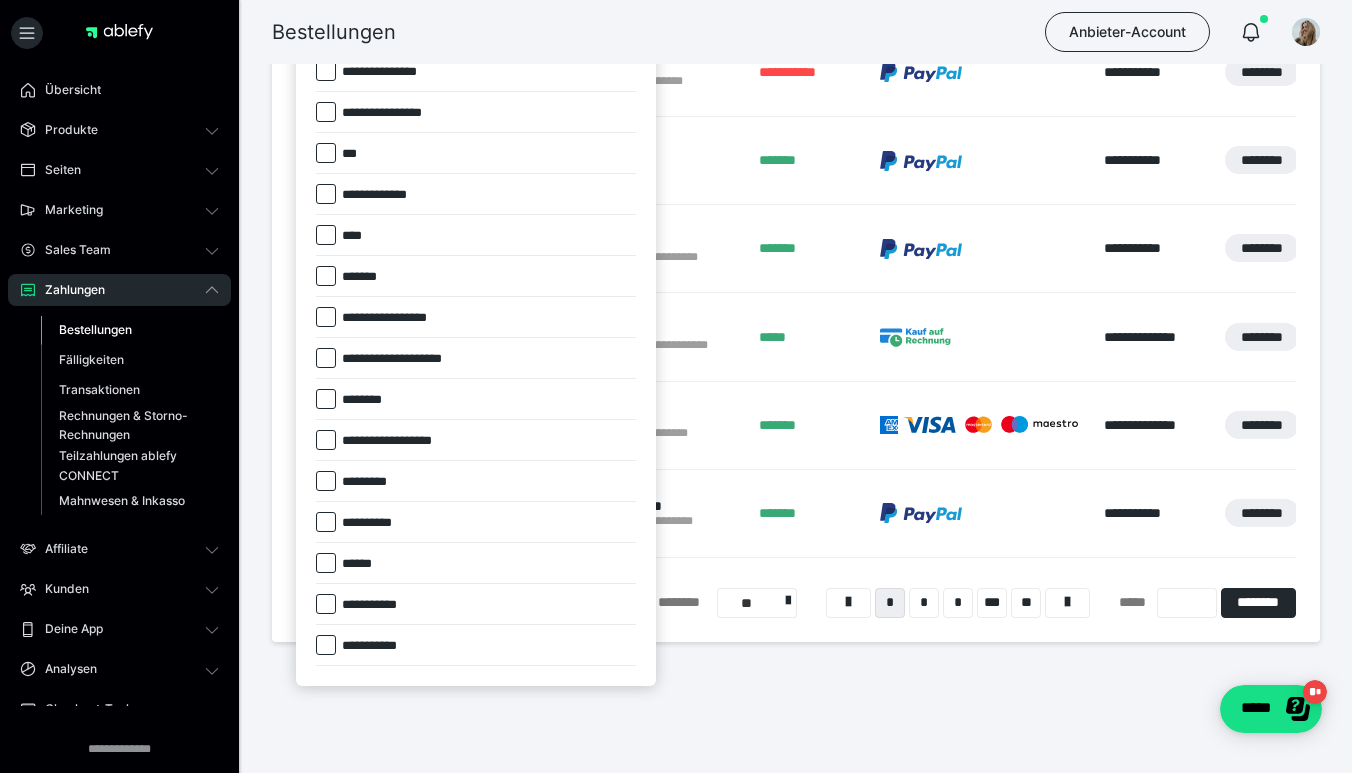 click on "*******" at bounding box center [476, 276] 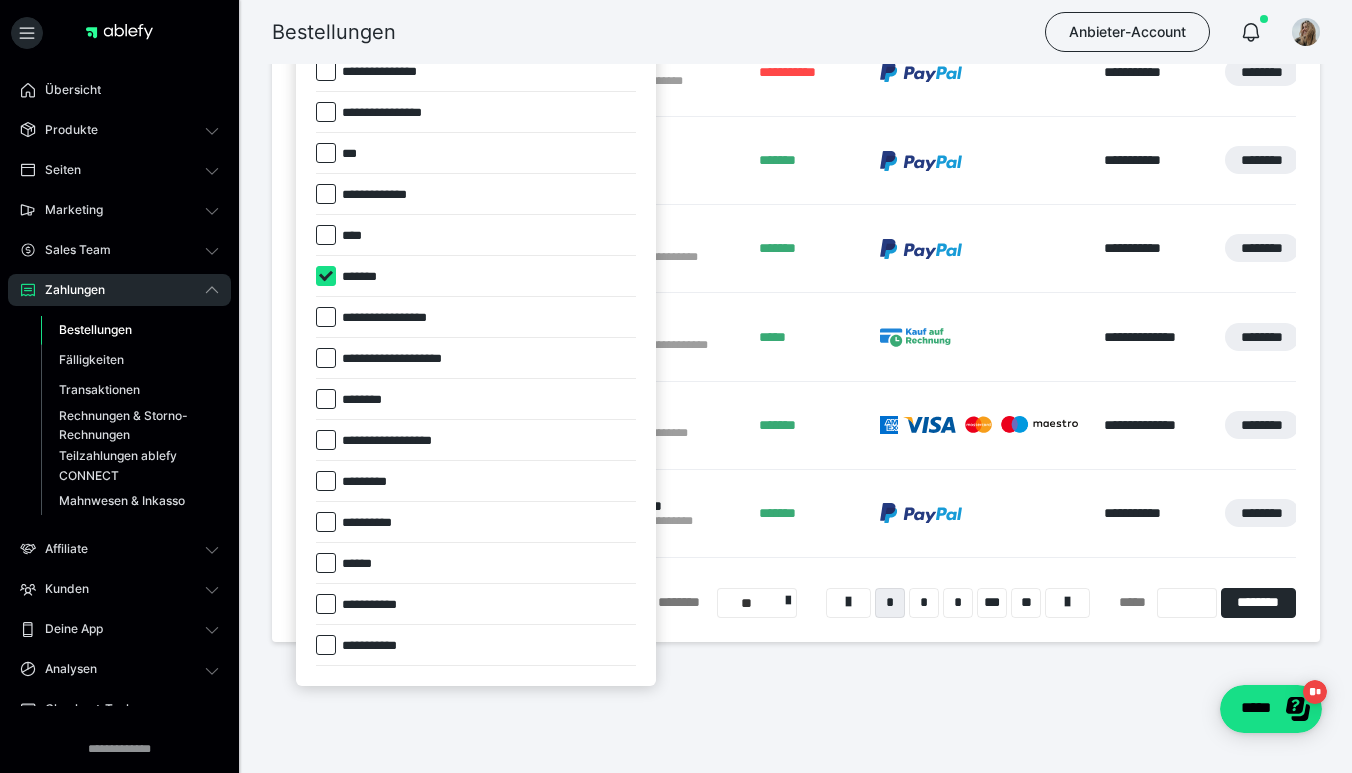 checkbox on "****" 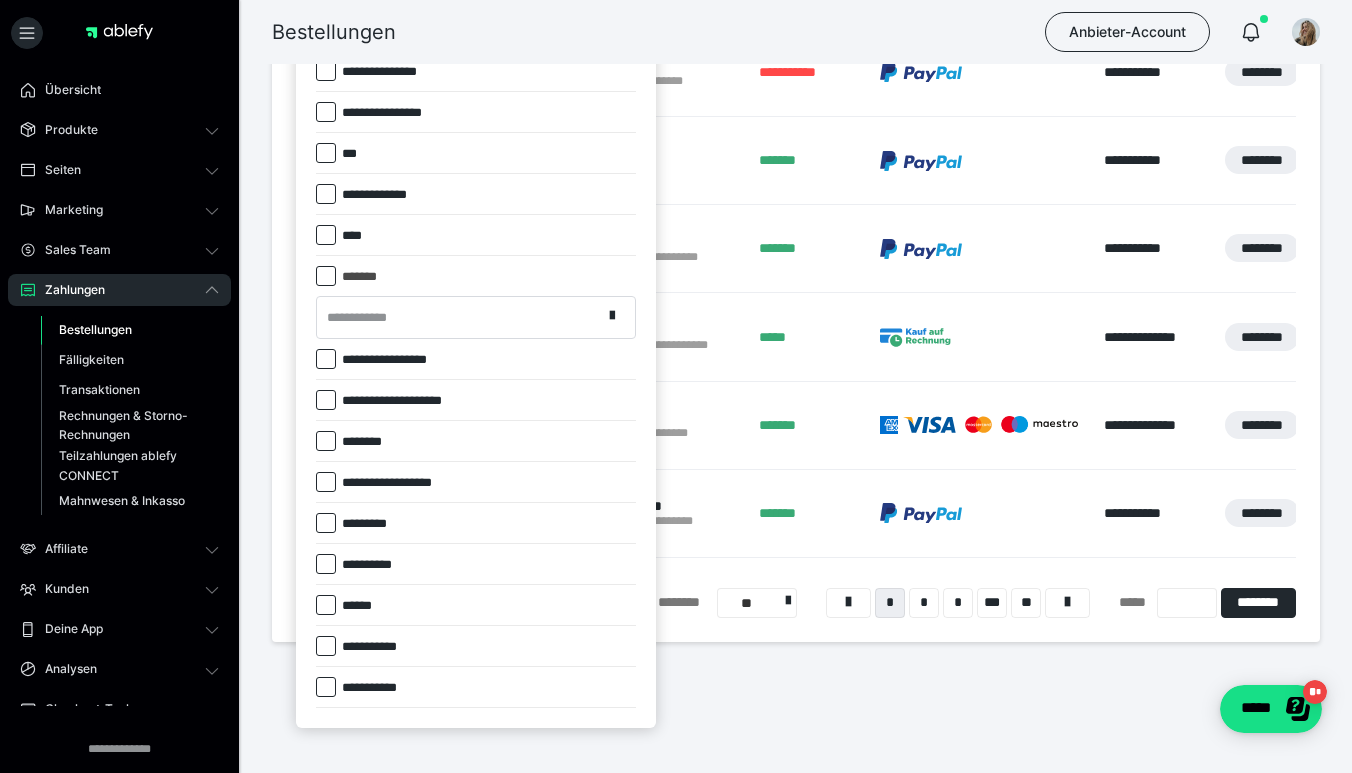 click on "**********" at bounding box center (459, 317) 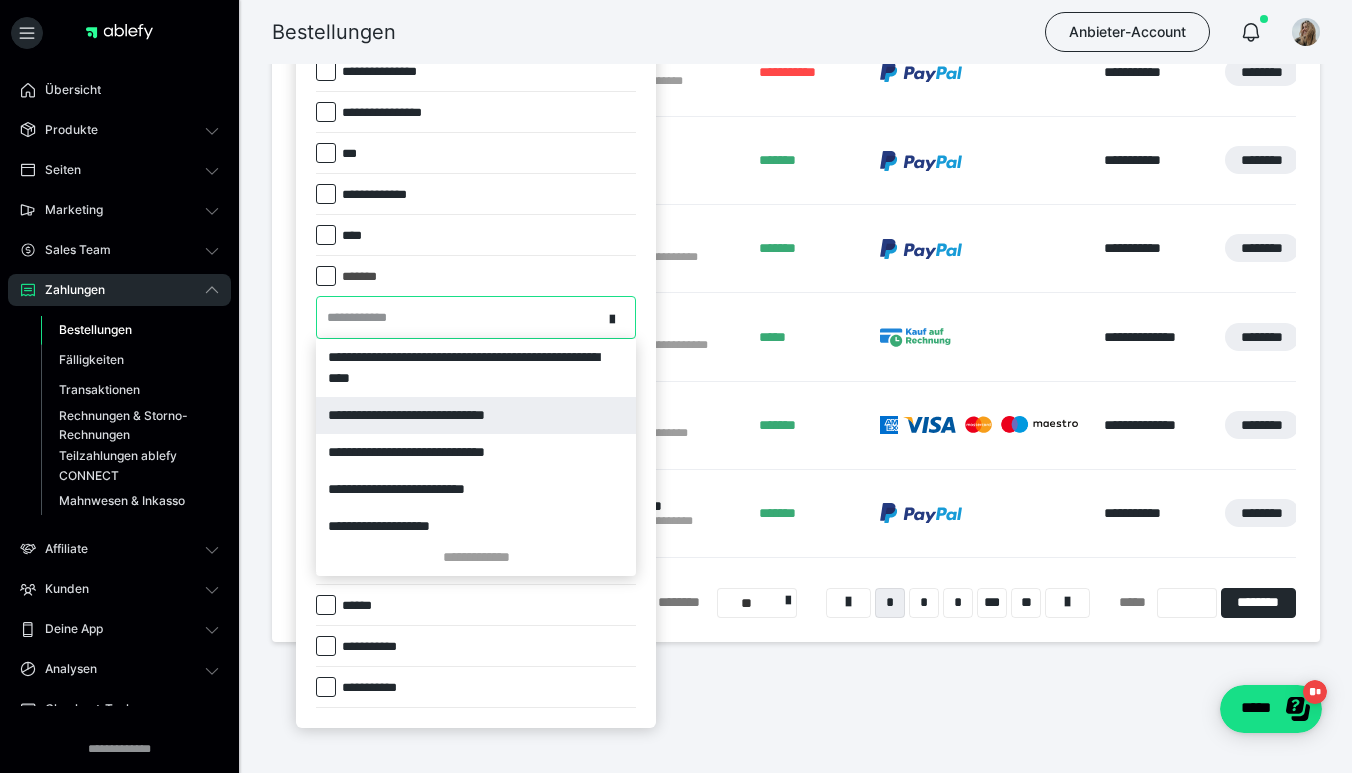 click on "**********" at bounding box center [476, 415] 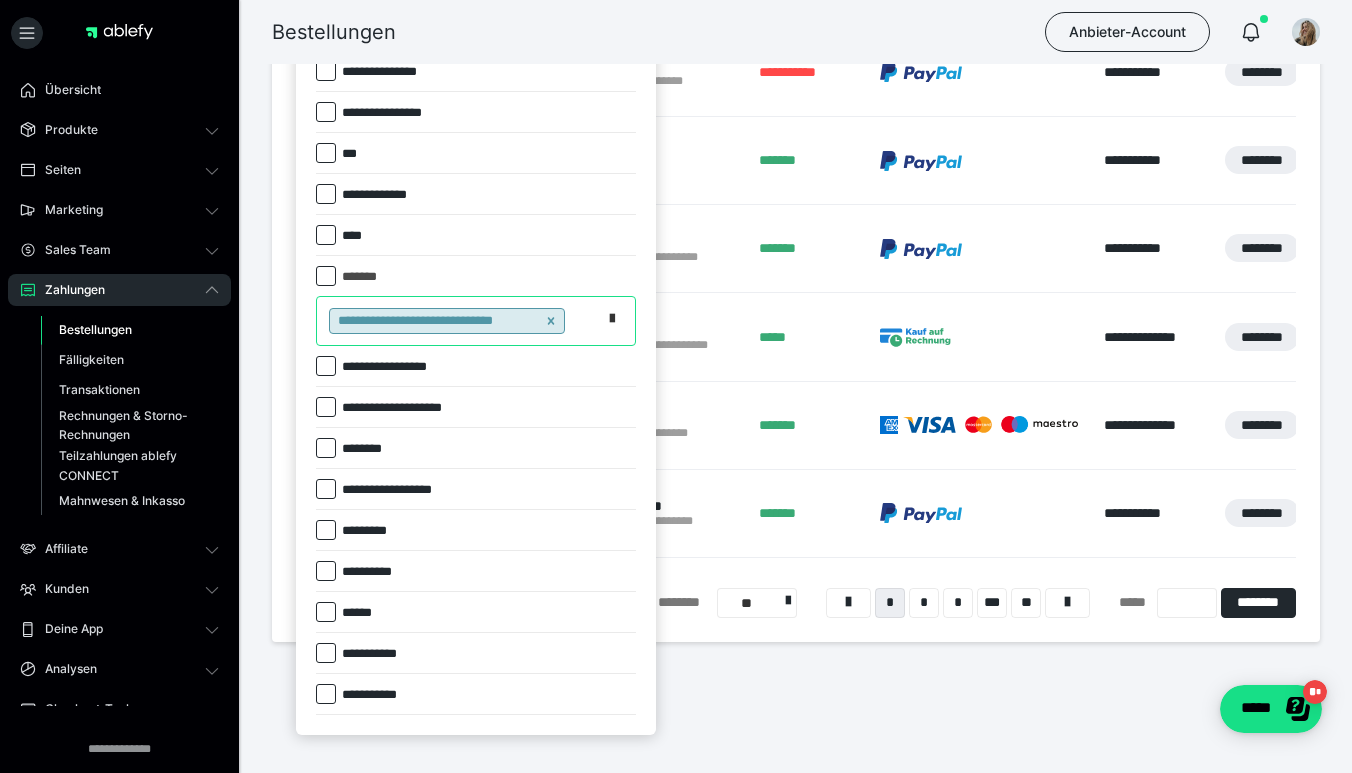 click at bounding box center [618, 321] 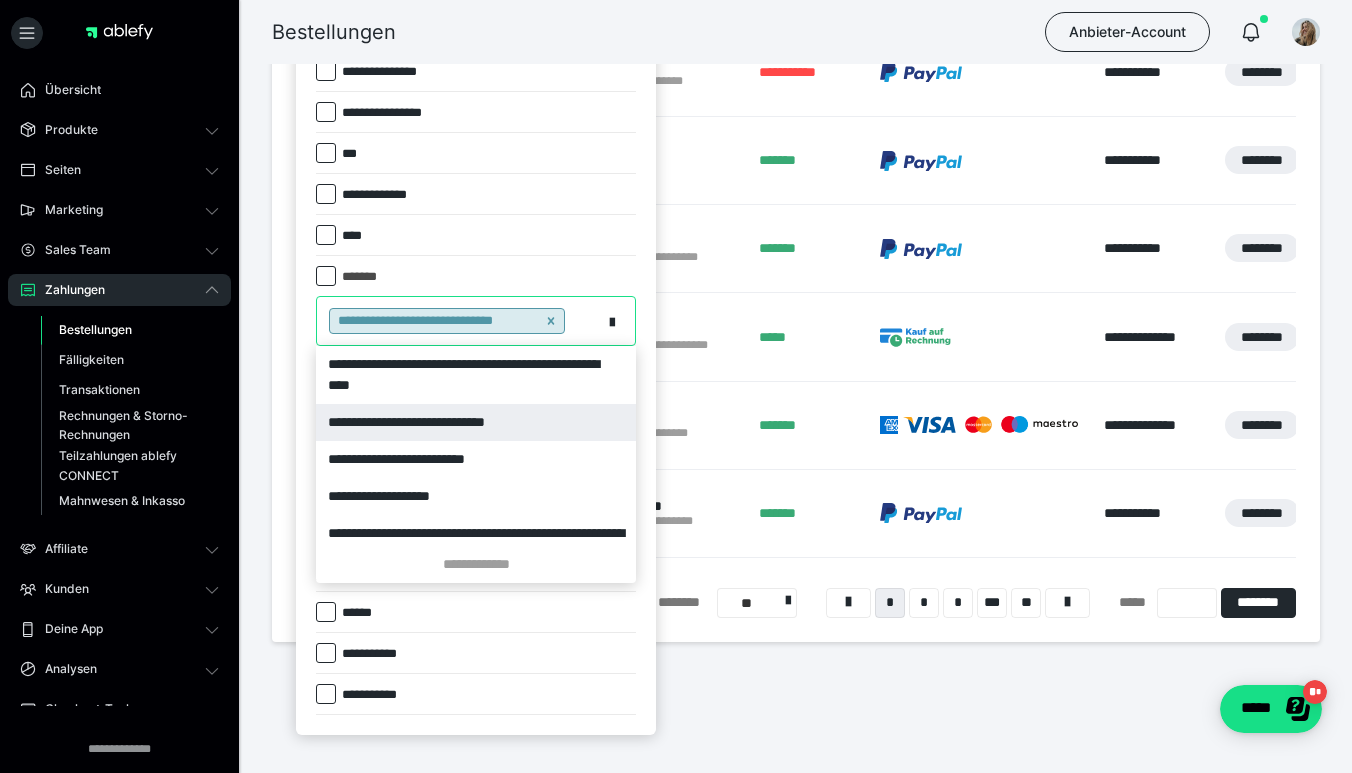 click on "**********" at bounding box center [476, 422] 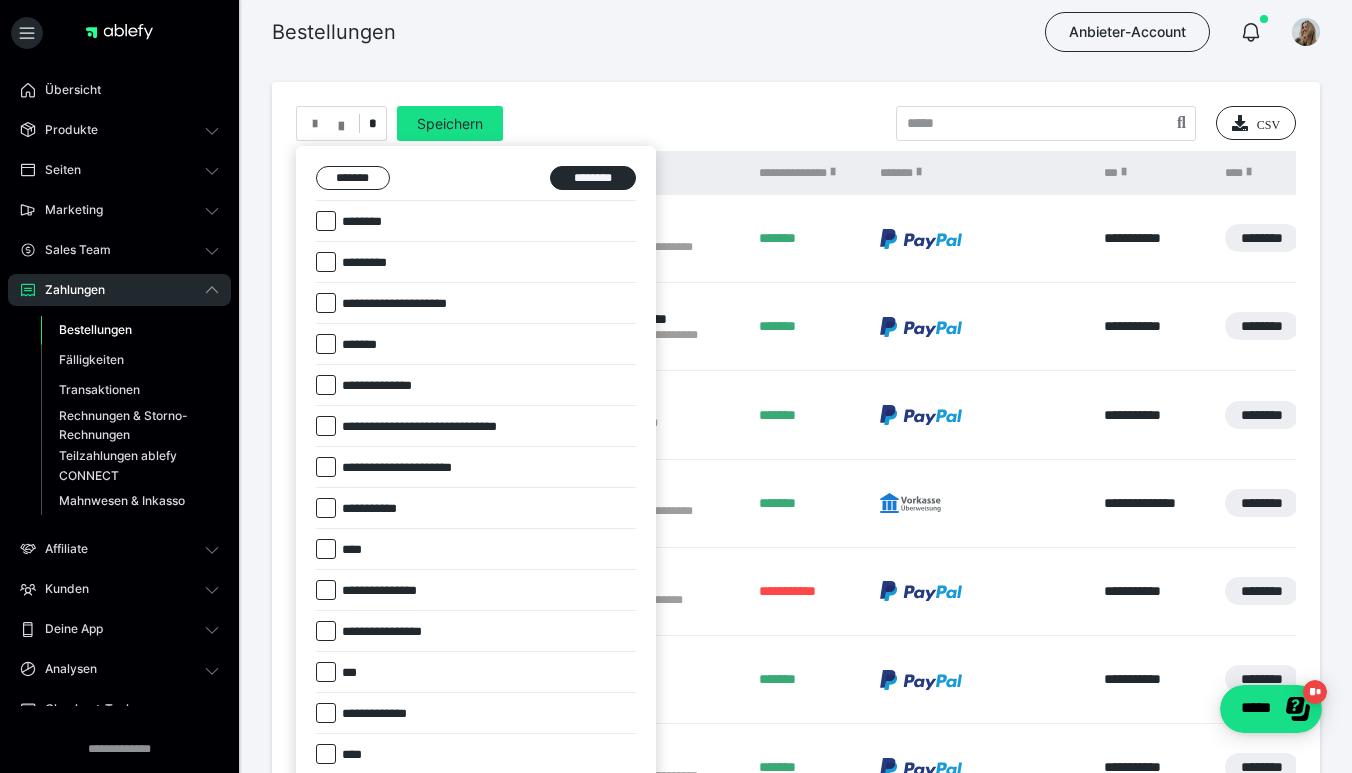 scroll, scrollTop: 0, scrollLeft: 0, axis: both 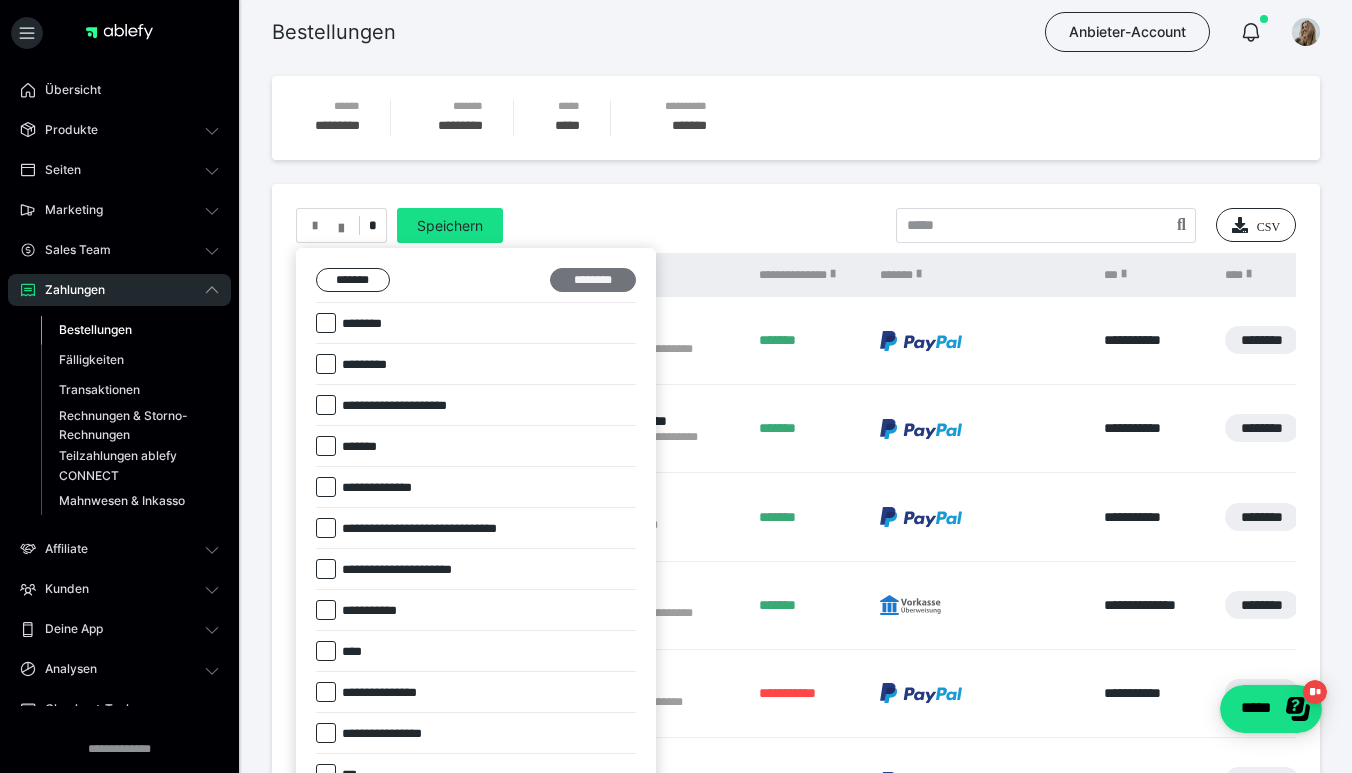 click on "********" at bounding box center [593, 280] 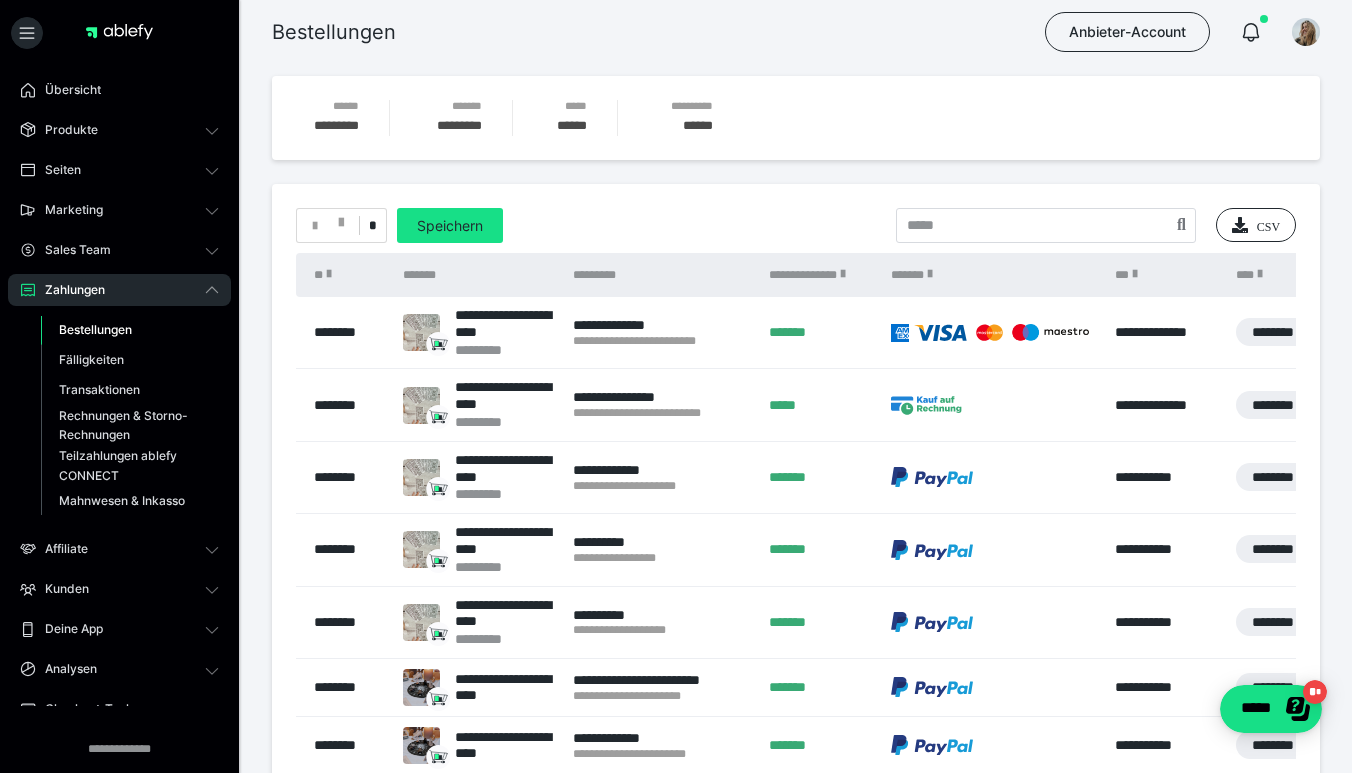 scroll, scrollTop: 11, scrollLeft: 0, axis: vertical 